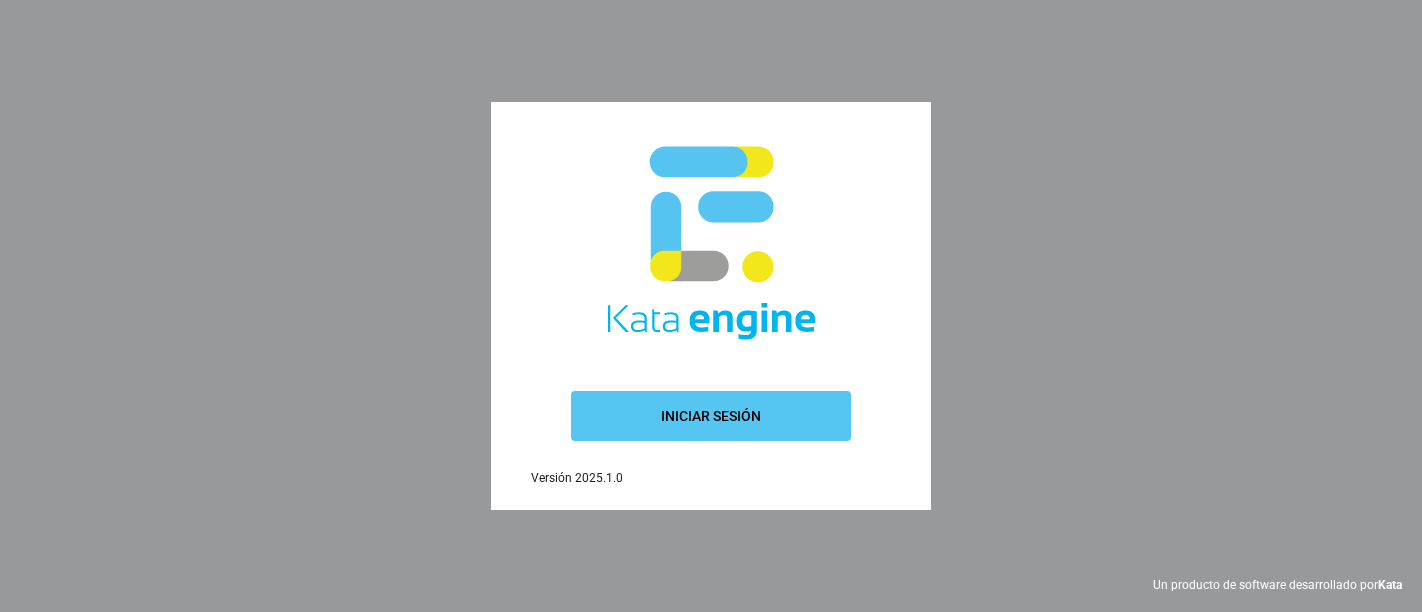 scroll, scrollTop: 0, scrollLeft: 0, axis: both 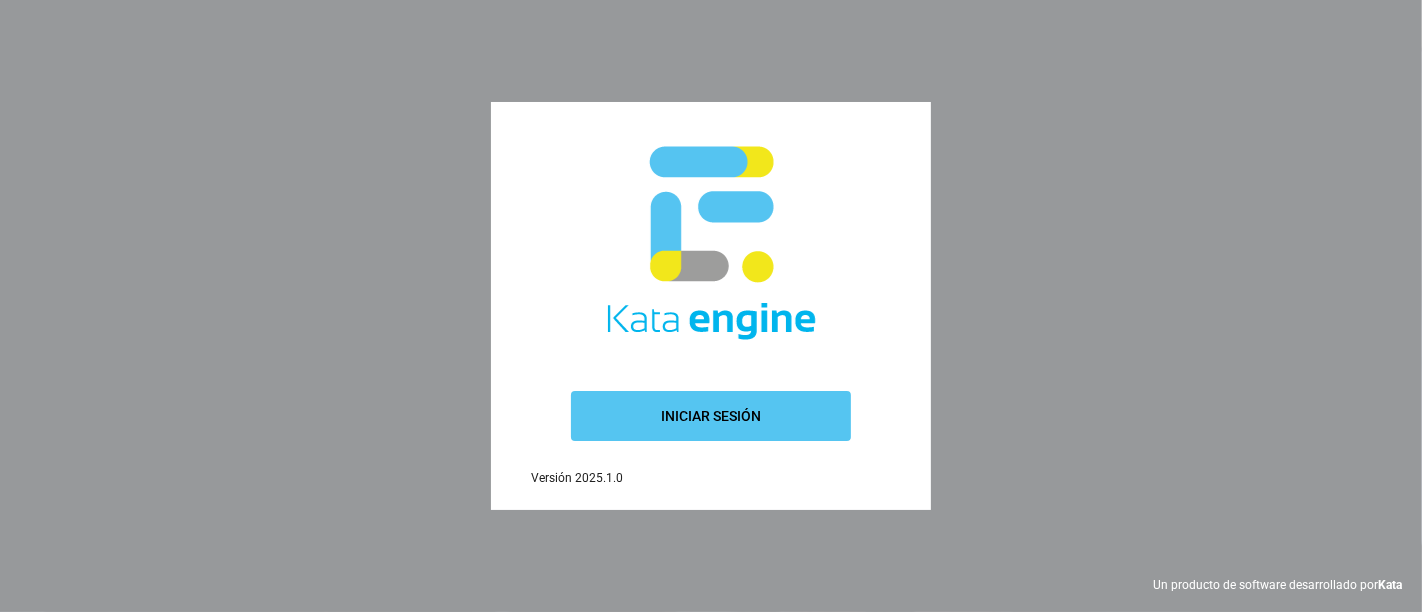 click on "Iniciar sesión" at bounding box center [711, 416] 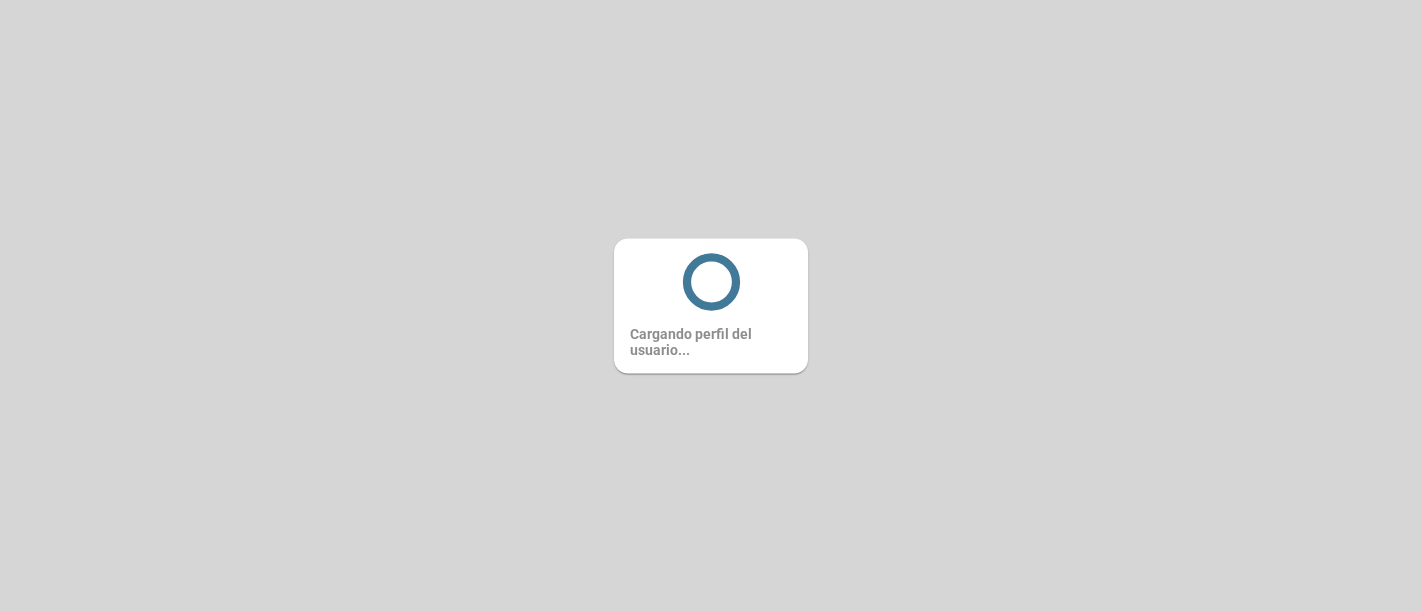 scroll, scrollTop: 0, scrollLeft: 0, axis: both 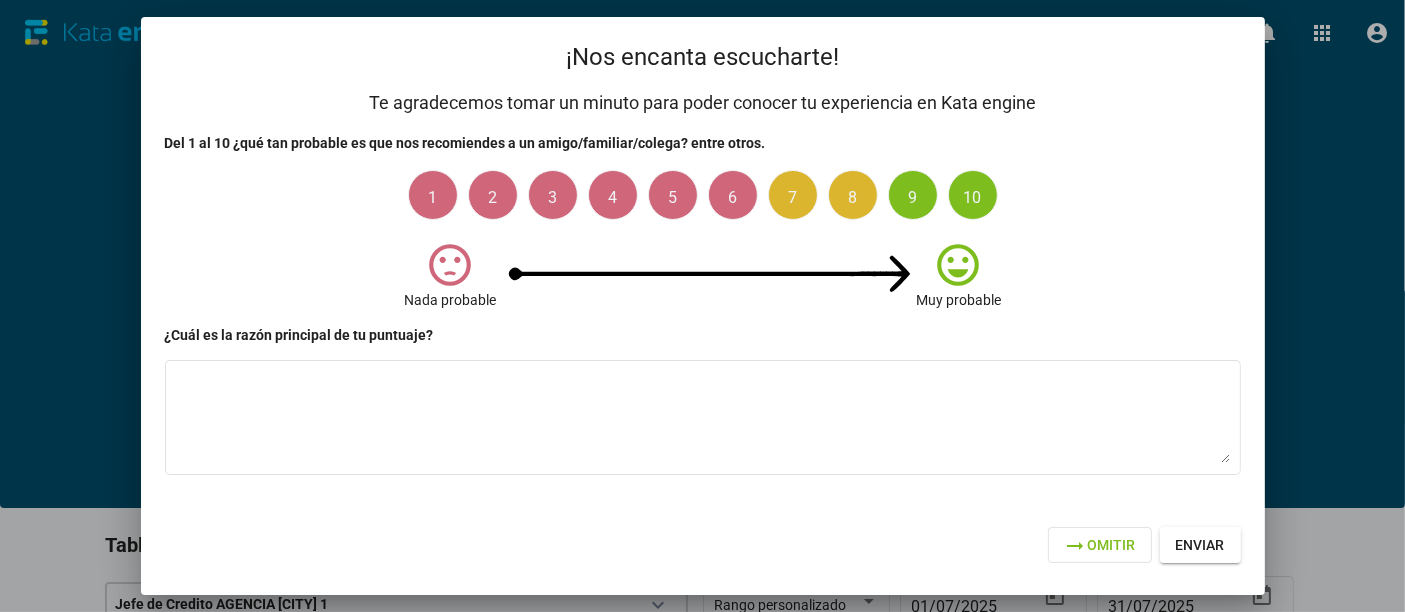 click on "arrow_right_alt" at bounding box center [1076, 546] 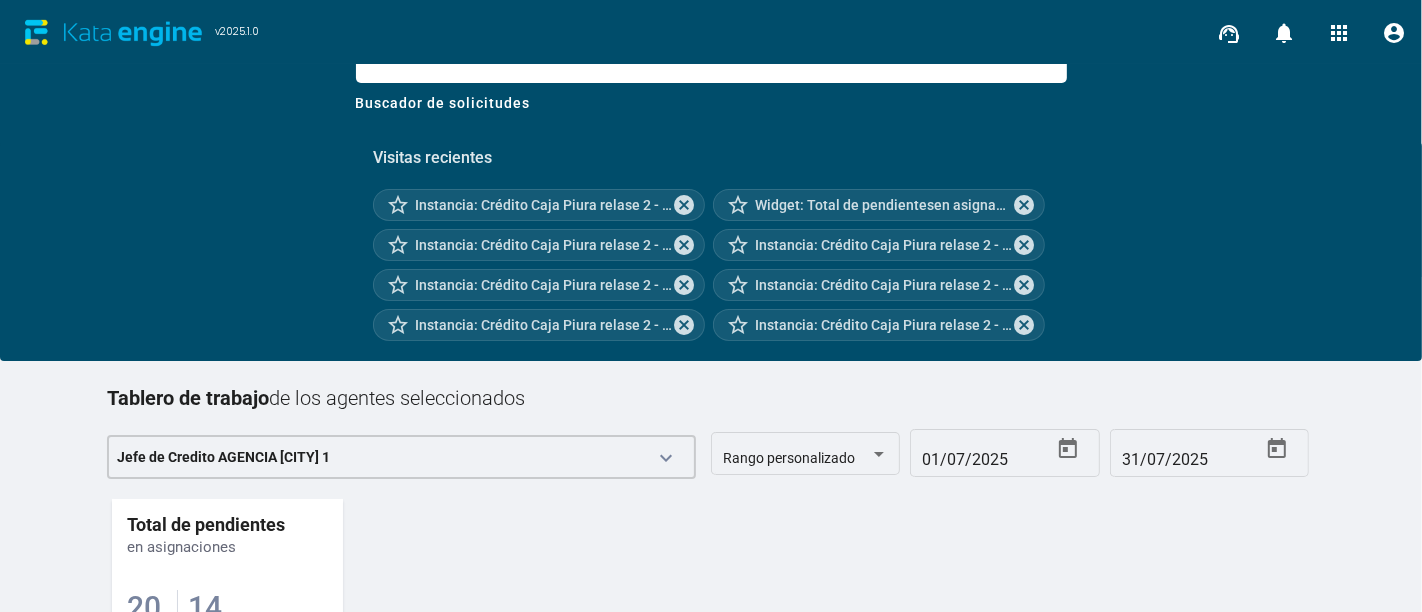 scroll, scrollTop: 248, scrollLeft: 0, axis: vertical 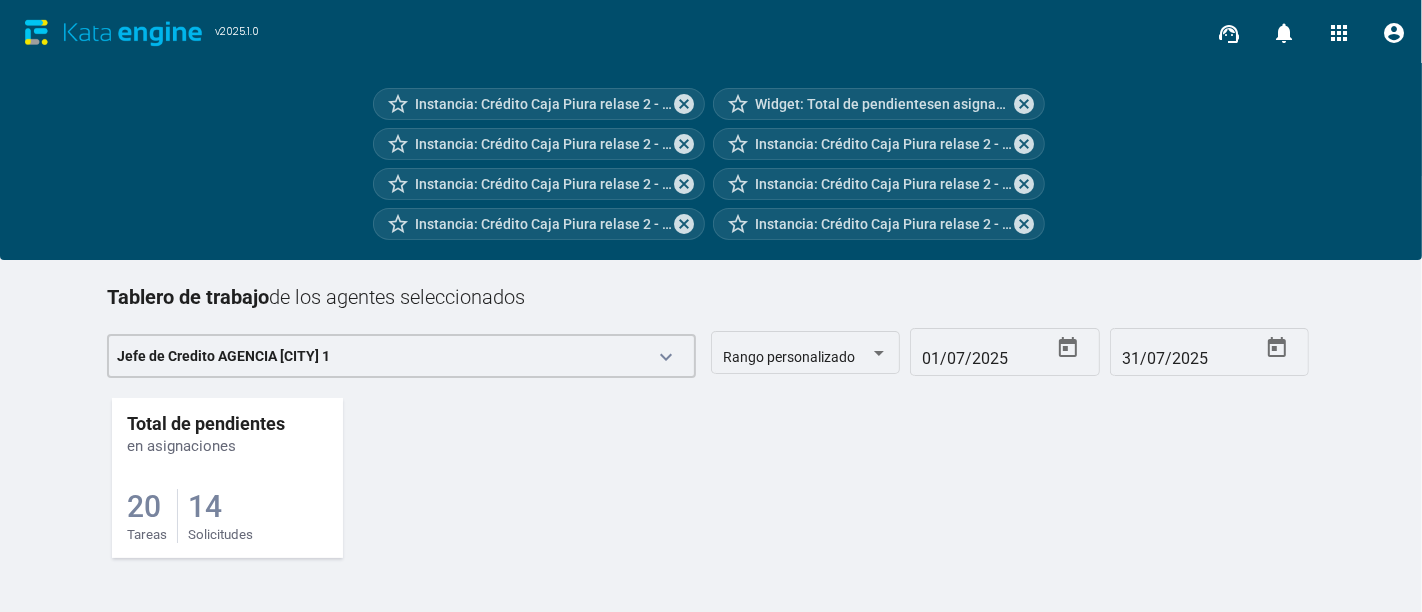 click on "14" at bounding box center [144, 506] 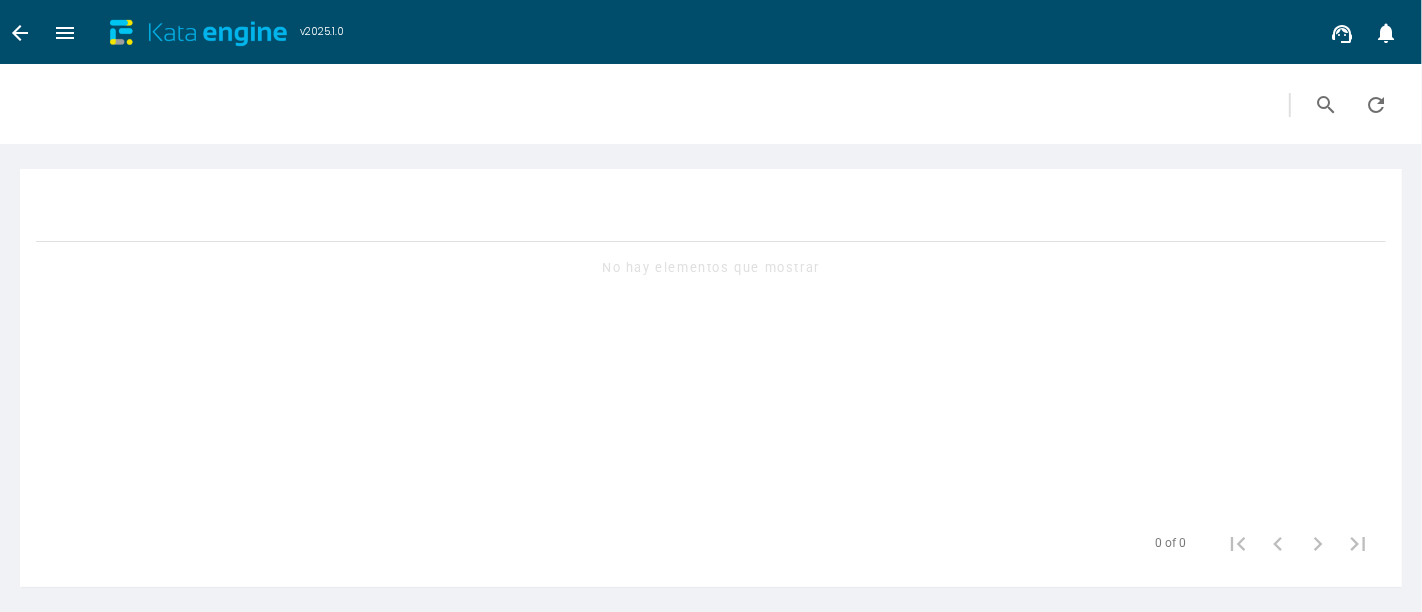 scroll, scrollTop: 0, scrollLeft: 0, axis: both 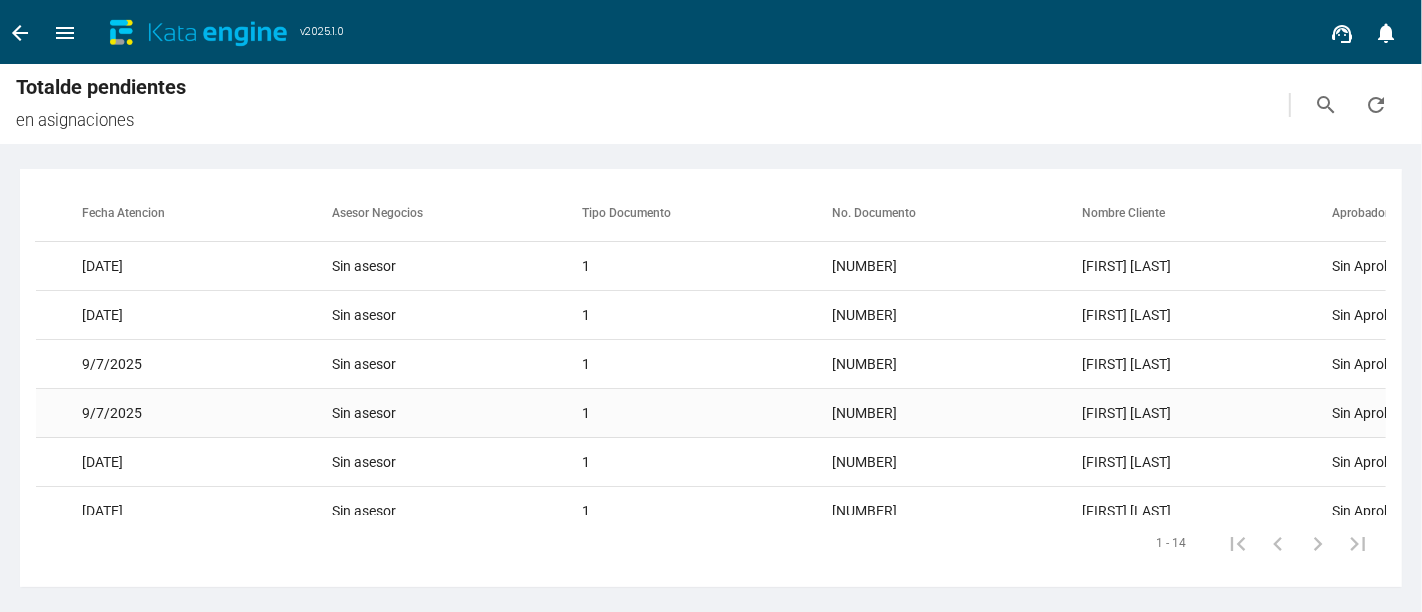 click on "[FIRST] [LAST]" at bounding box center [1207, 266] 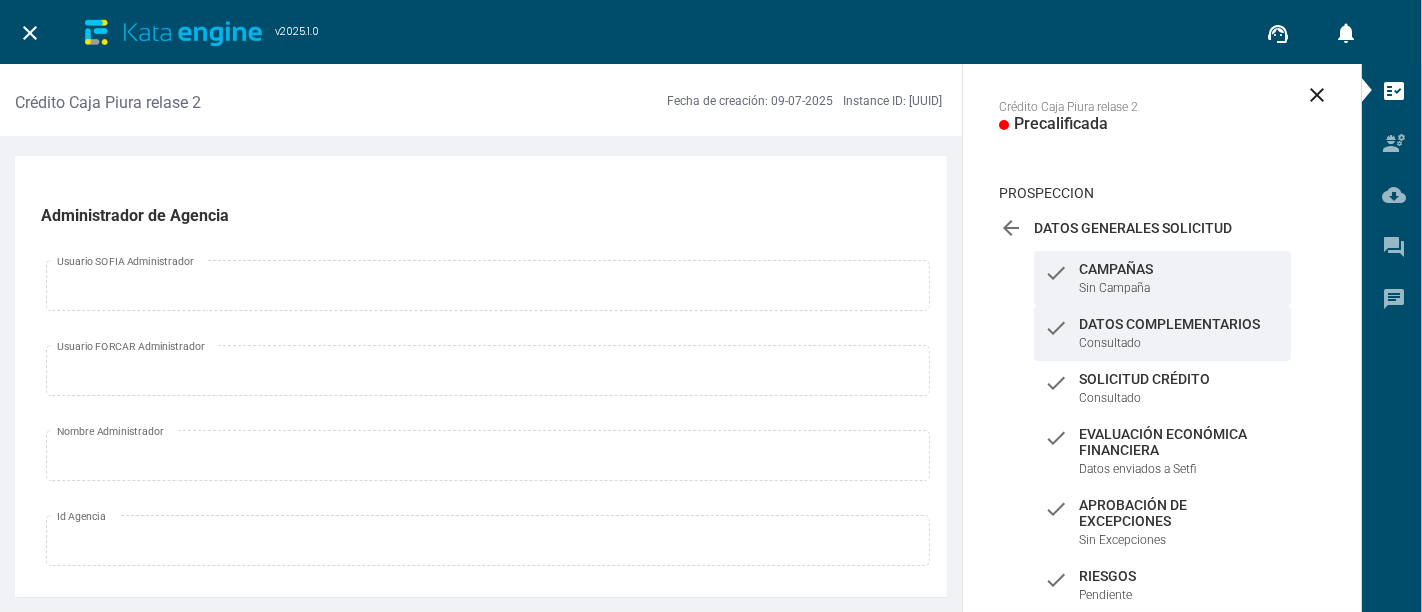 click on "Consultado" at bounding box center (1114, 288) 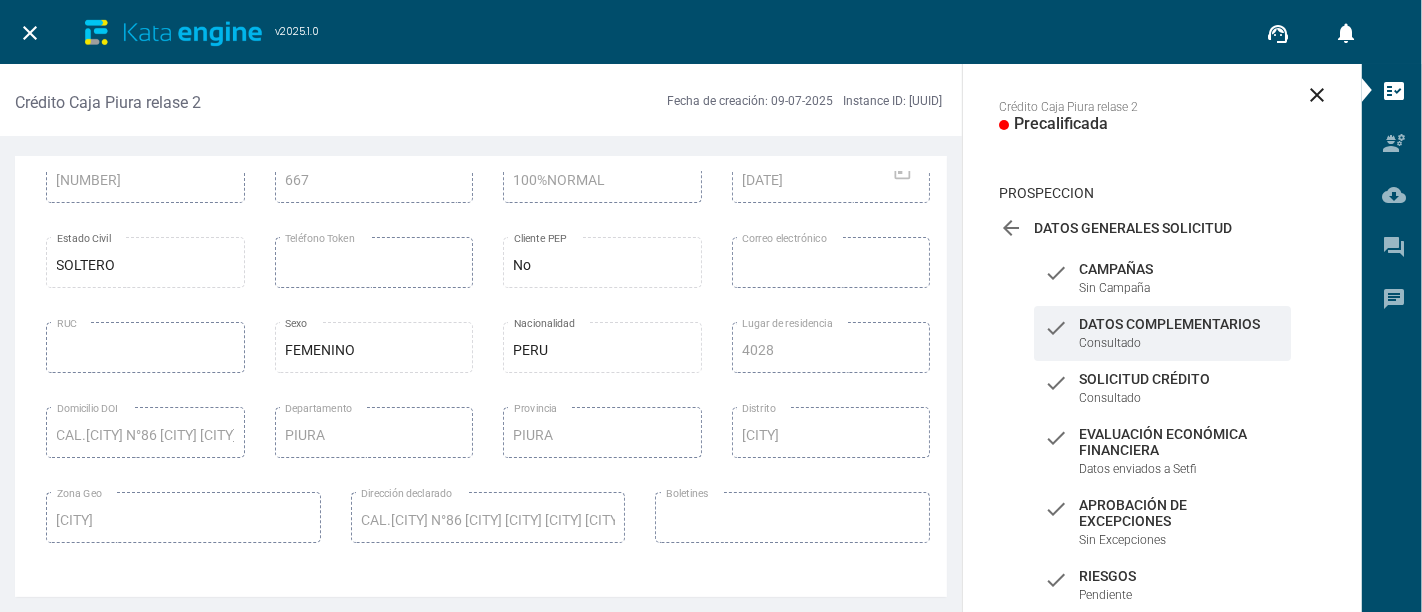 scroll, scrollTop: 333, scrollLeft: 0, axis: vertical 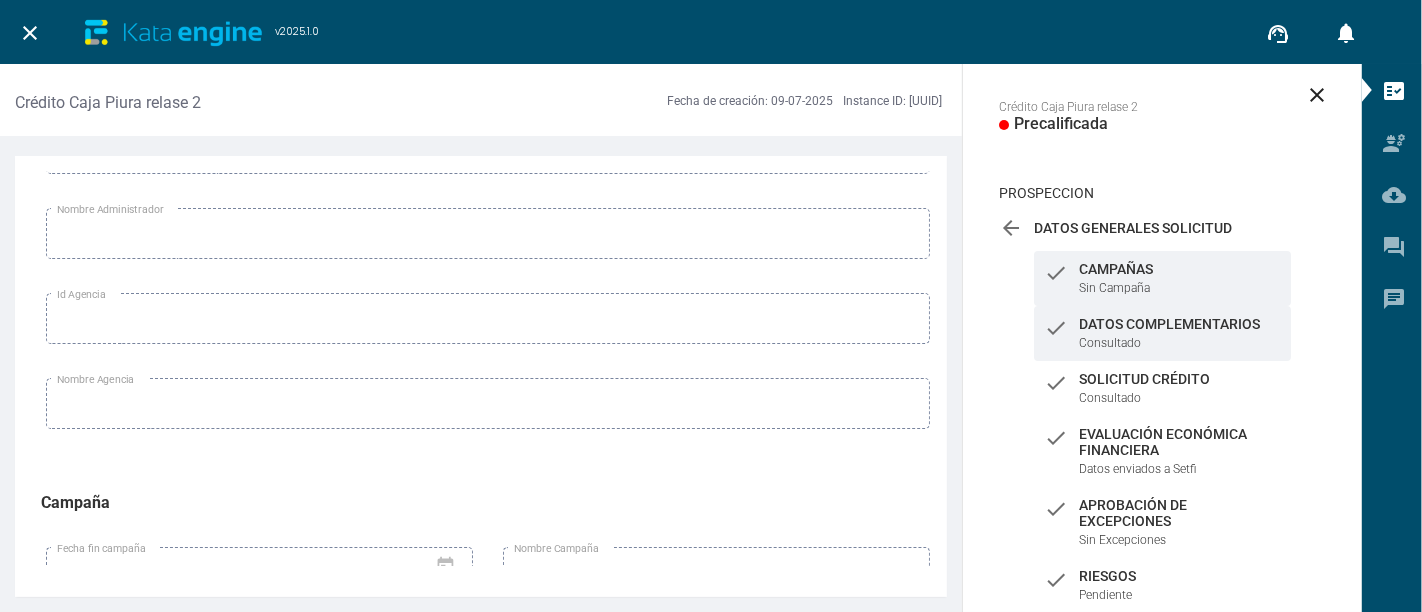 click on "Consultado" at bounding box center [1114, 288] 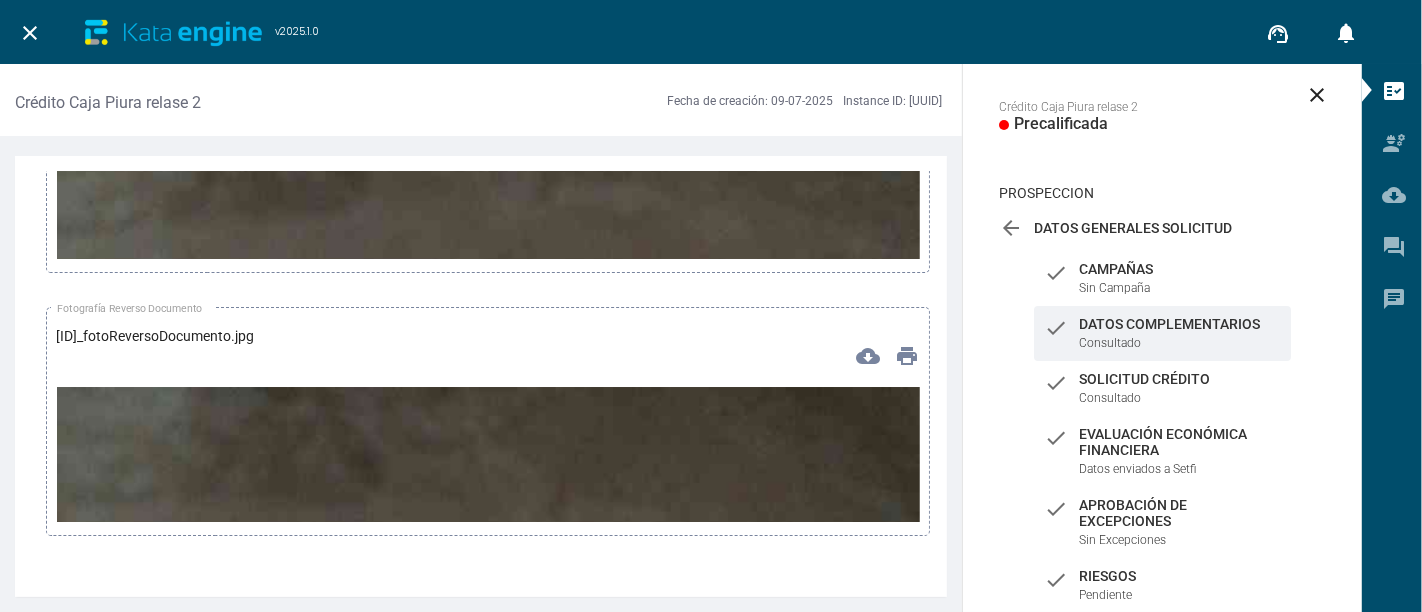 scroll, scrollTop: 6000, scrollLeft: 0, axis: vertical 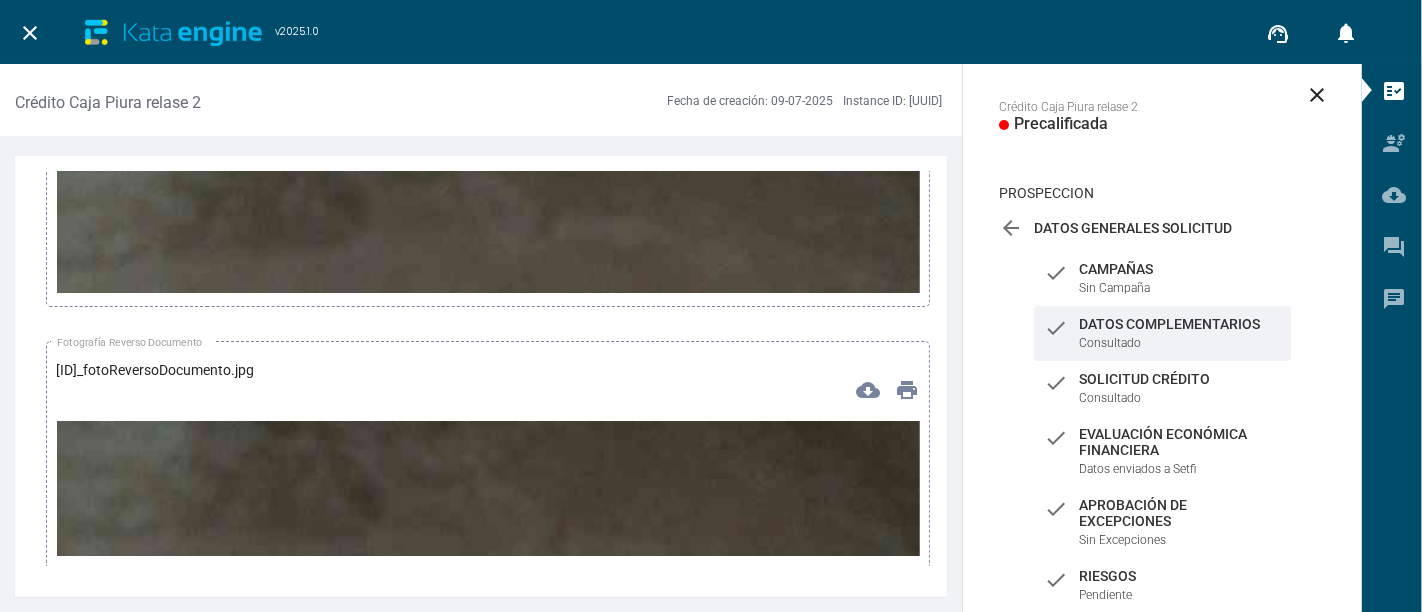 click at bounding box center (488, 925) 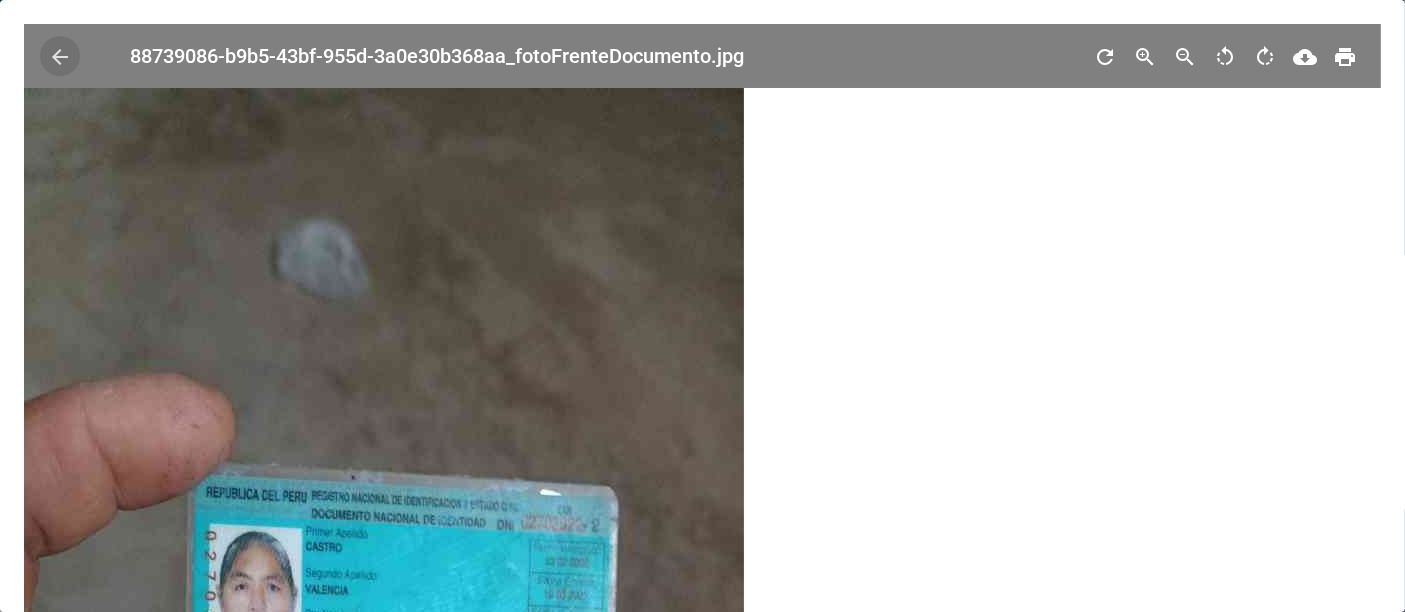 click on "arrow_back" at bounding box center [60, 57] 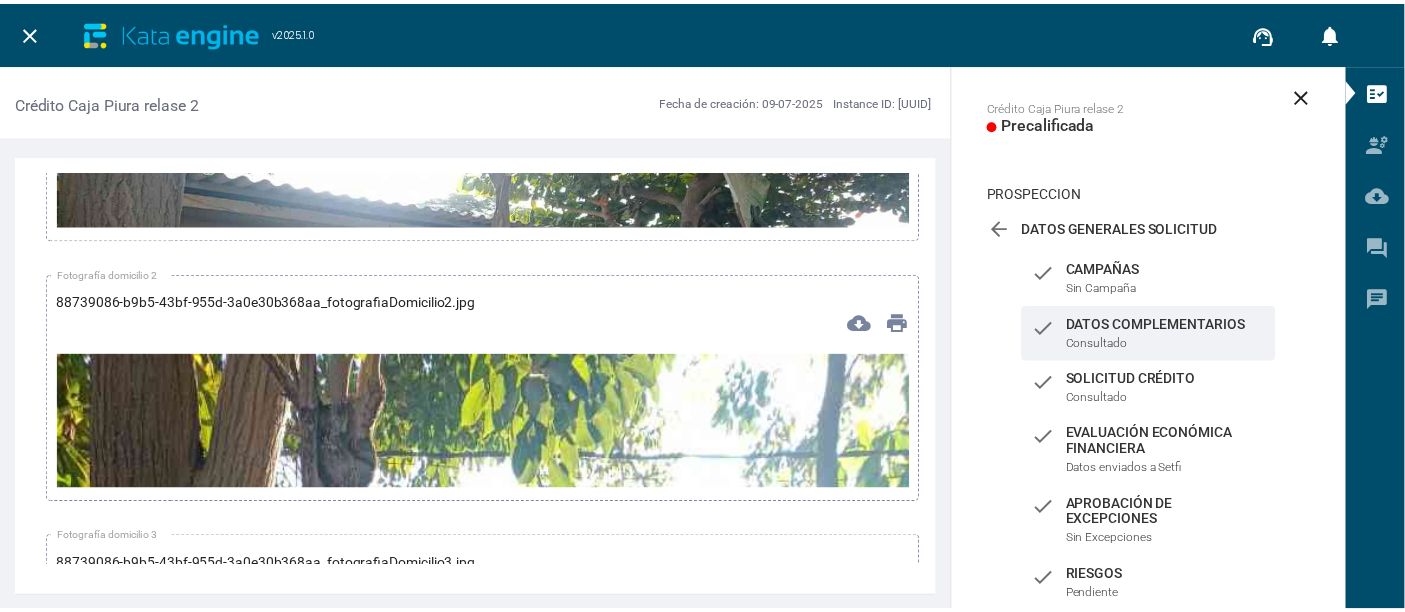 scroll, scrollTop: 8222, scrollLeft: 0, axis: vertical 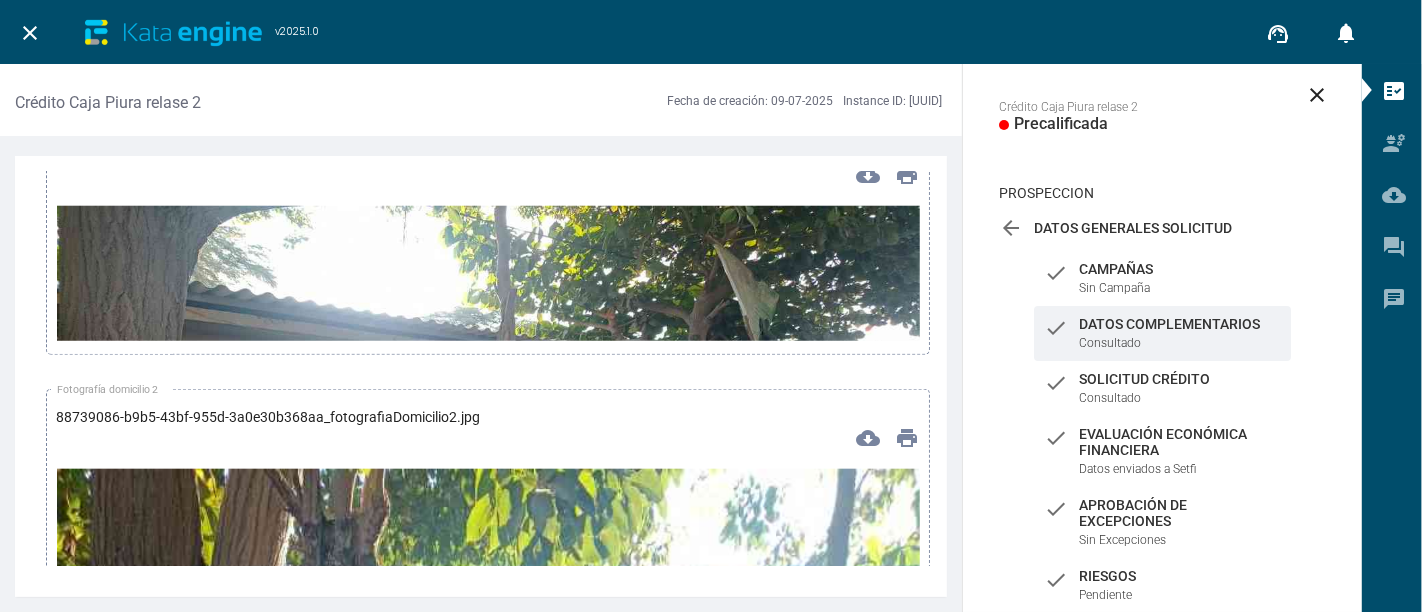 click at bounding box center (488, 448) 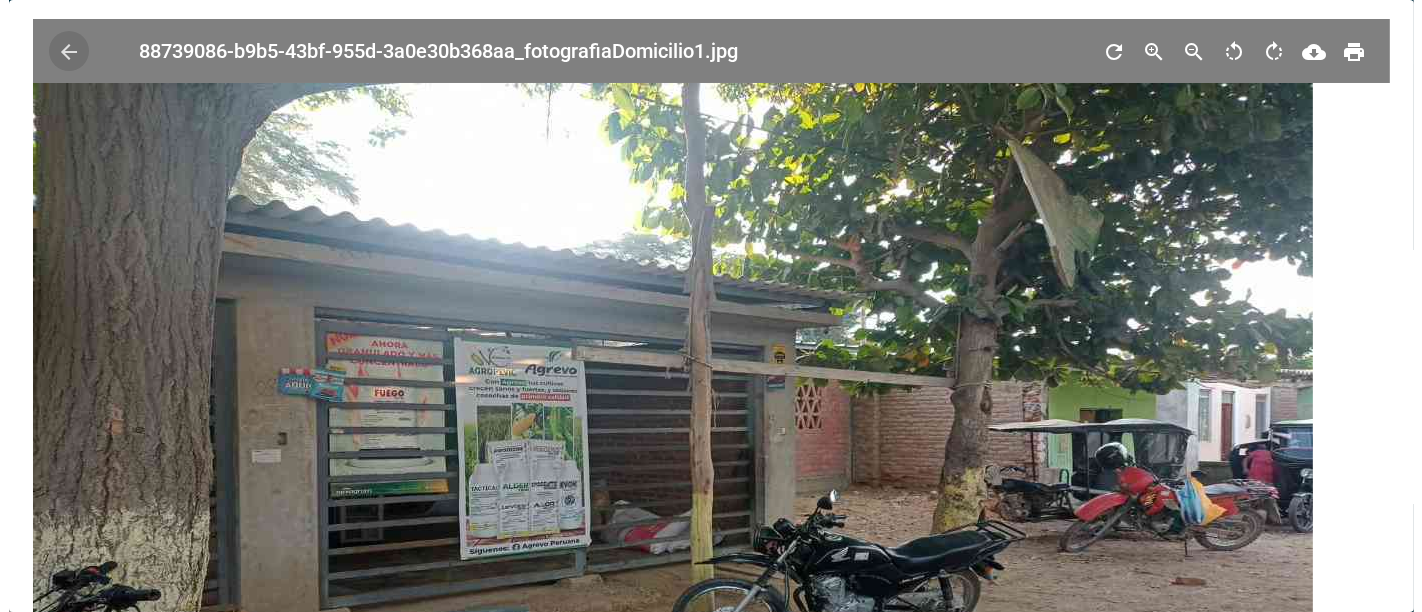 scroll, scrollTop: 0, scrollLeft: 0, axis: both 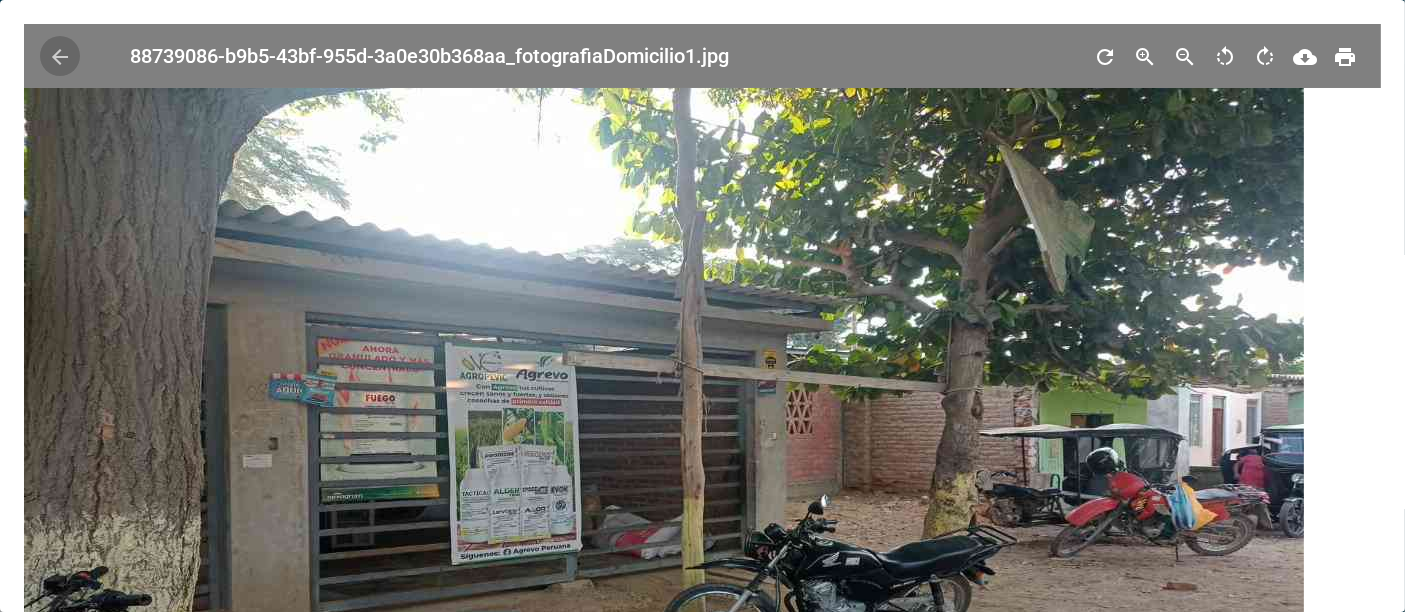 click on "arrow_back" at bounding box center [60, 57] 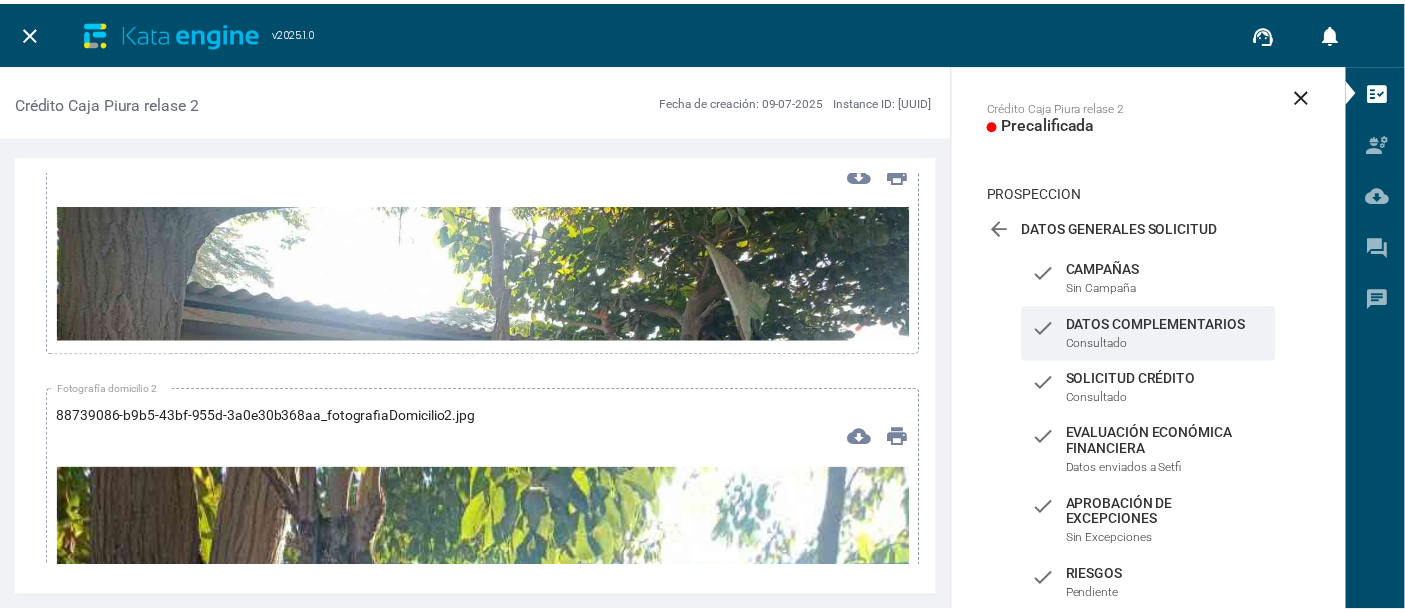 scroll, scrollTop: 8444, scrollLeft: 0, axis: vertical 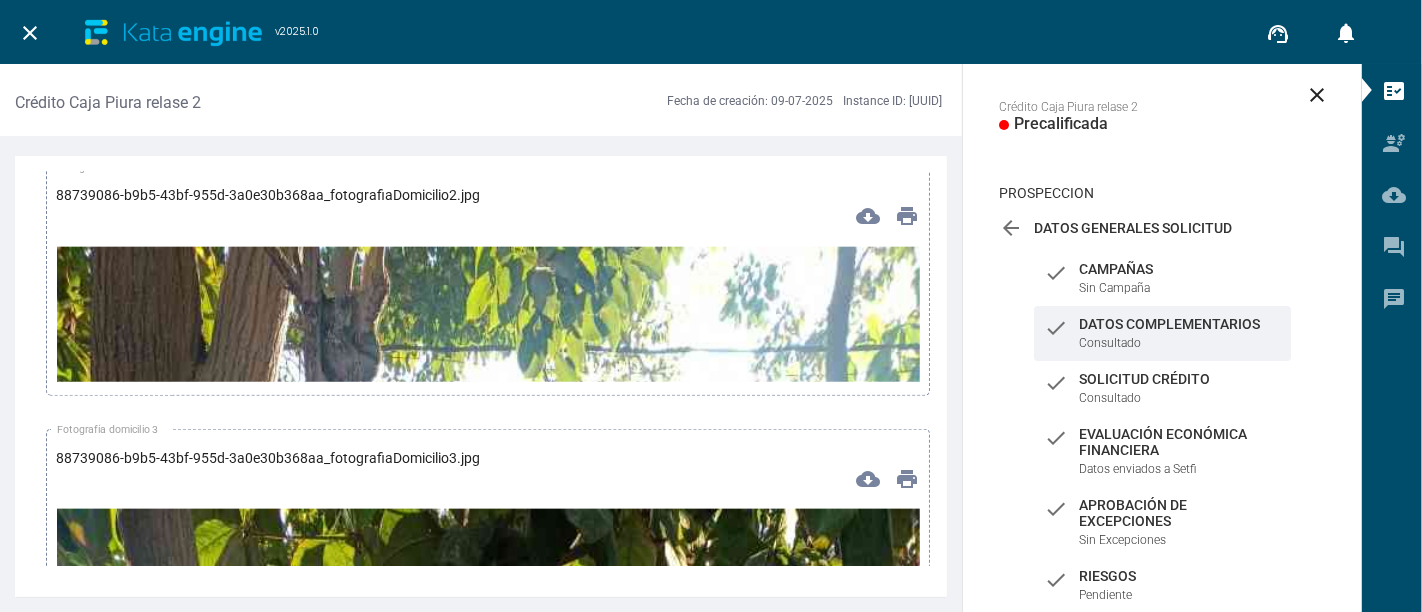 click at bounding box center (488, 1014) 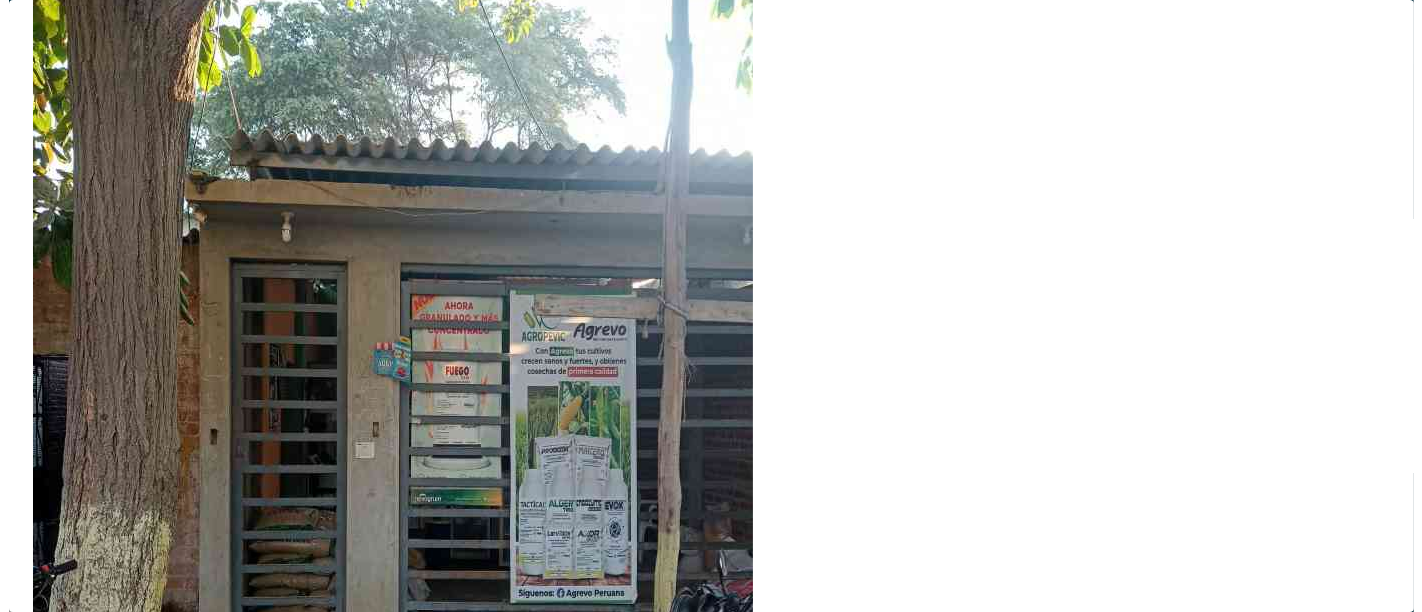 scroll, scrollTop: 0, scrollLeft: 0, axis: both 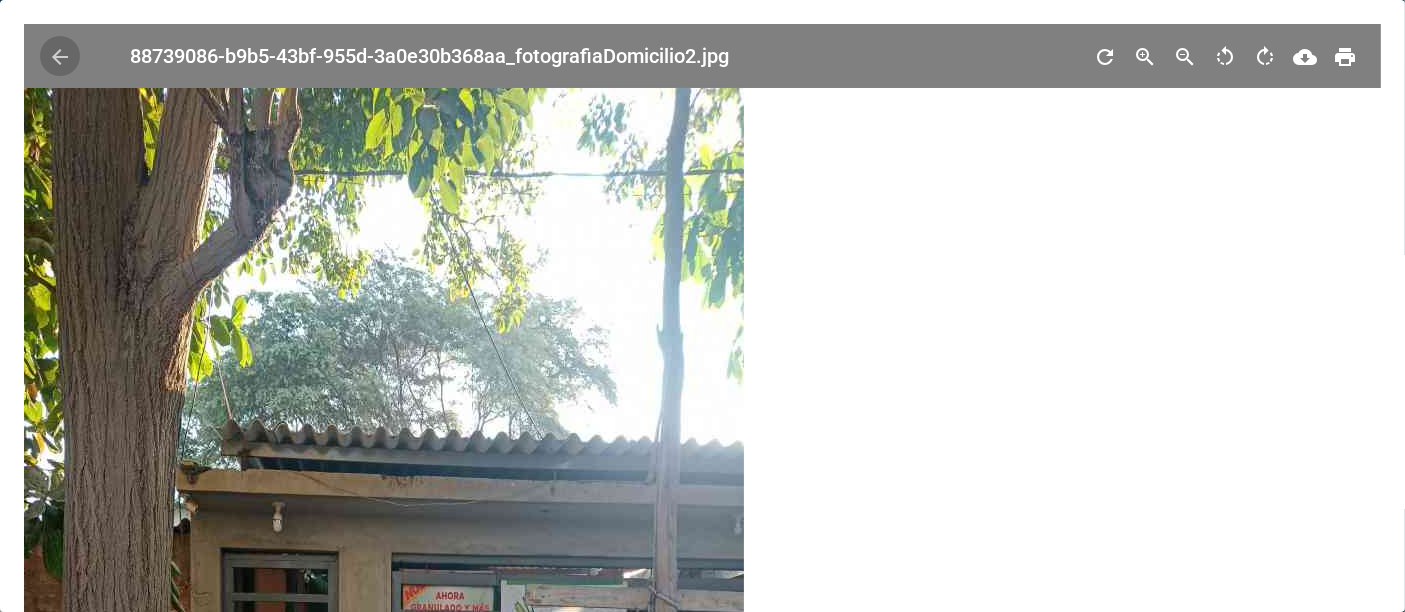 click on "arrow_back" at bounding box center [60, 57] 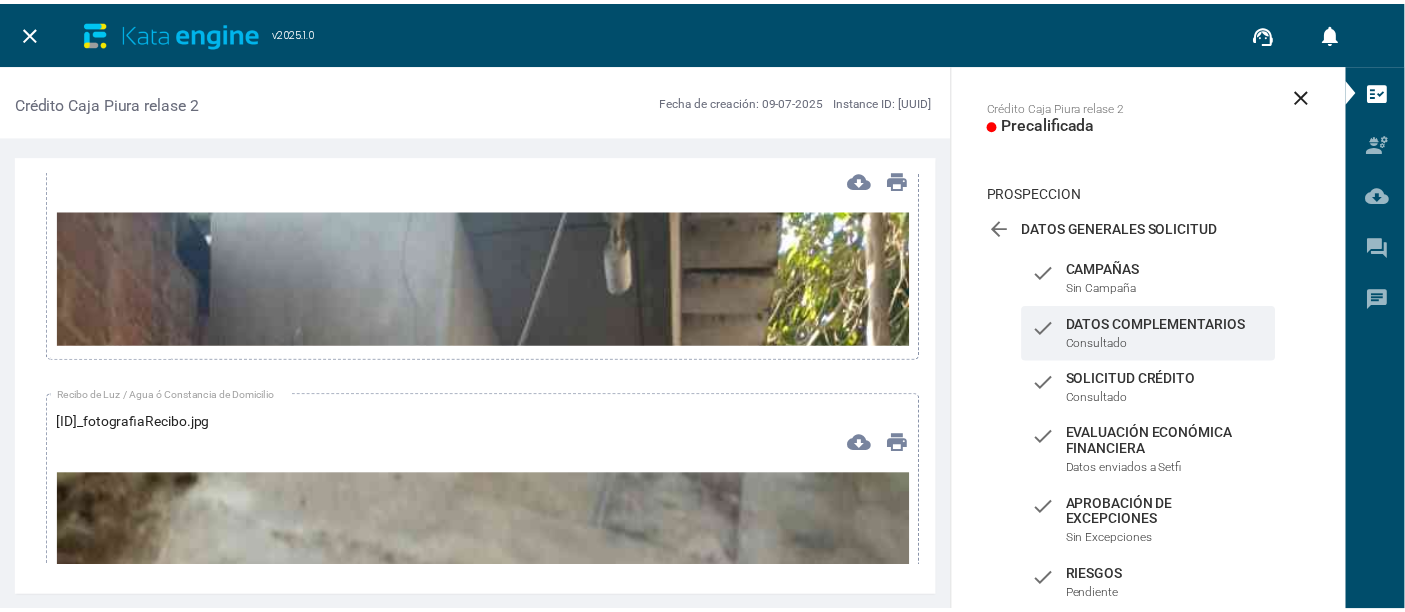 scroll, scrollTop: 9111, scrollLeft: 0, axis: vertical 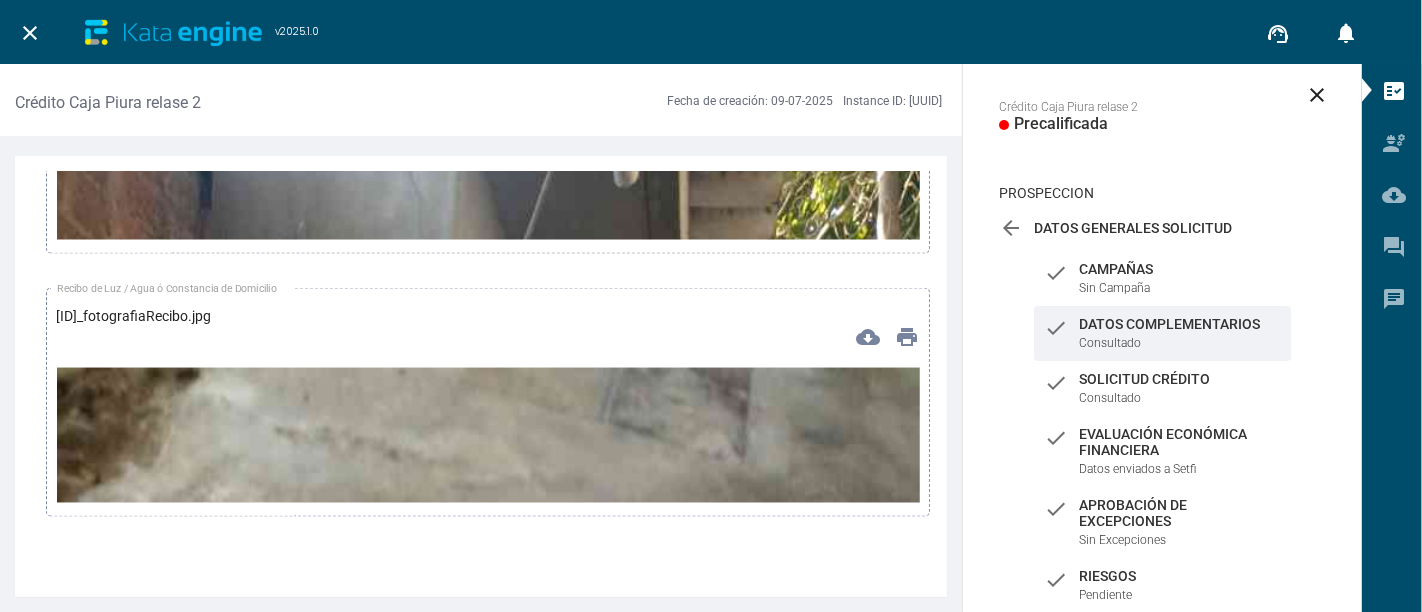 click at bounding box center [488, 872] 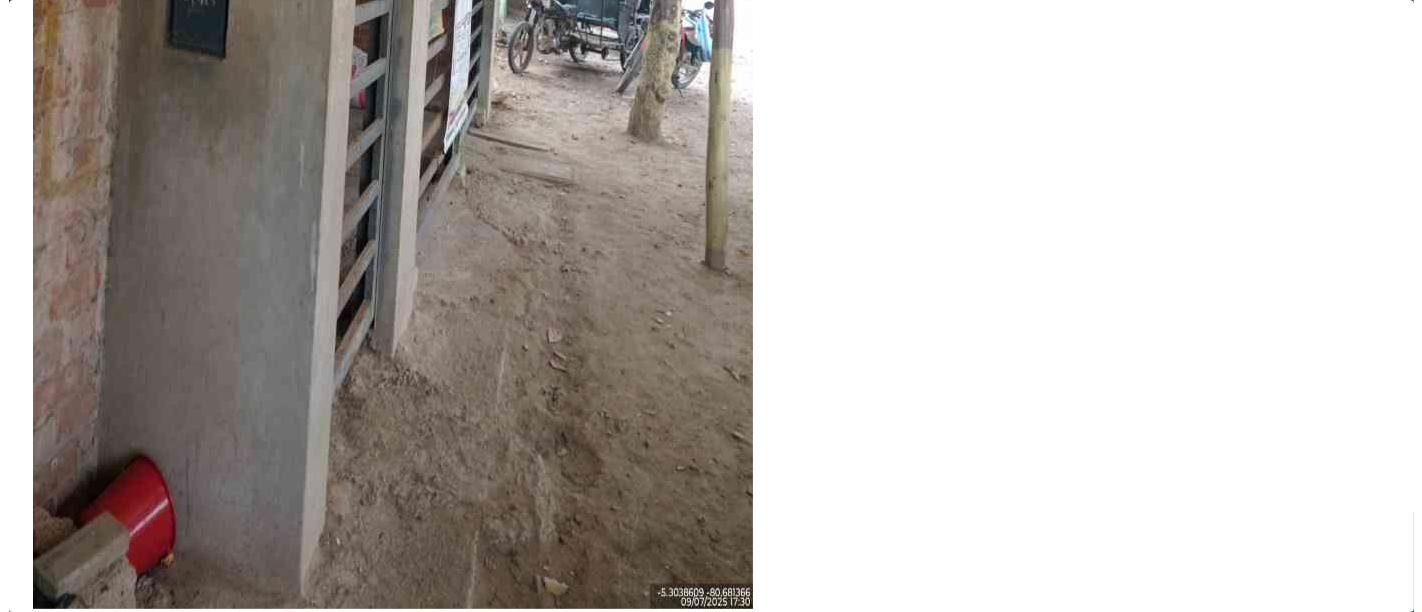 scroll, scrollTop: 0, scrollLeft: 0, axis: both 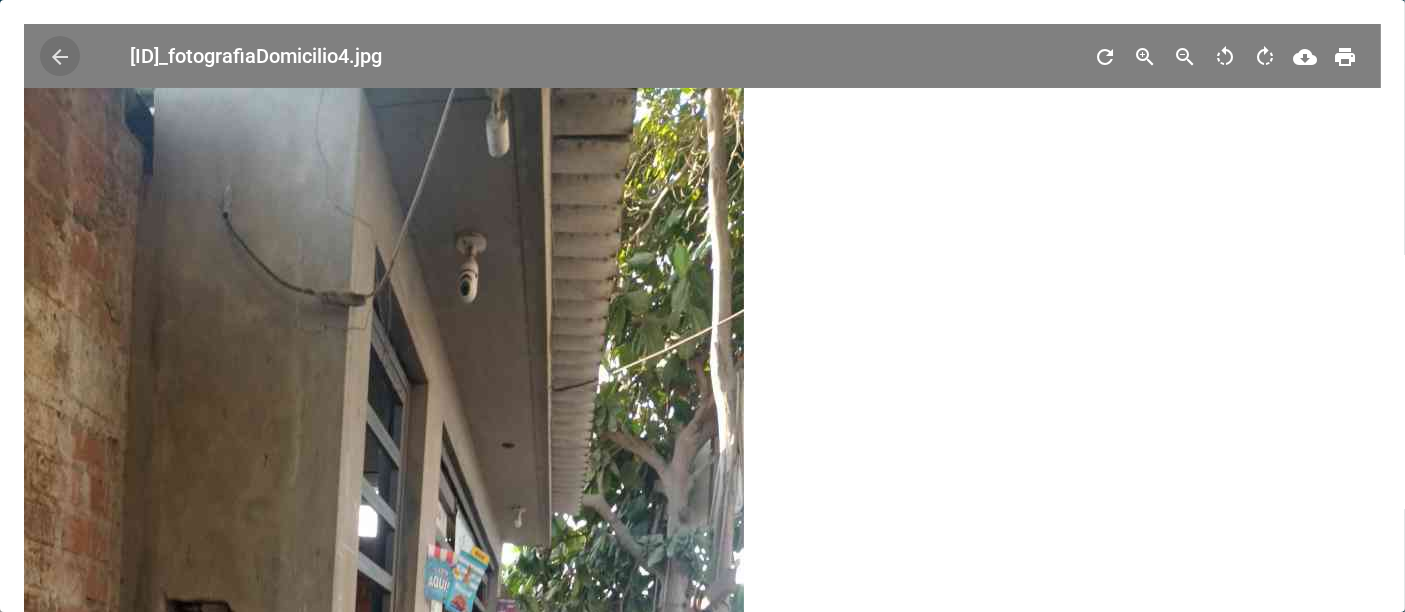 click on "arrow_back" at bounding box center [60, 57] 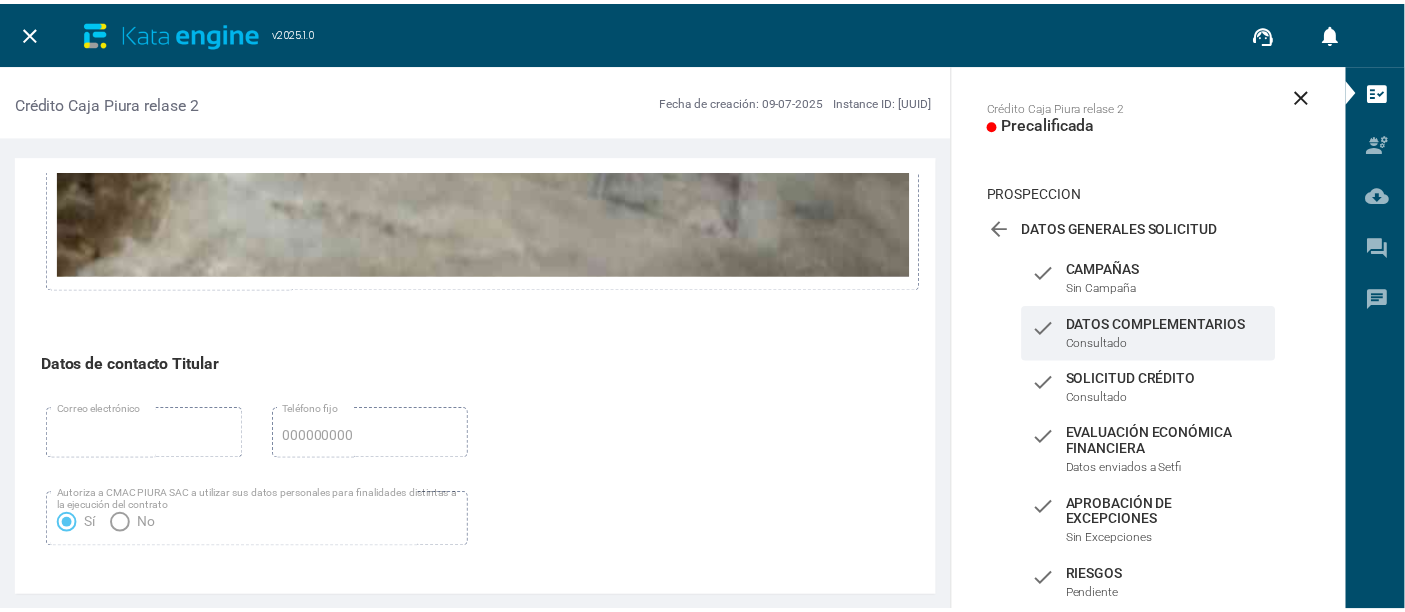 scroll, scrollTop: 9222, scrollLeft: 0, axis: vertical 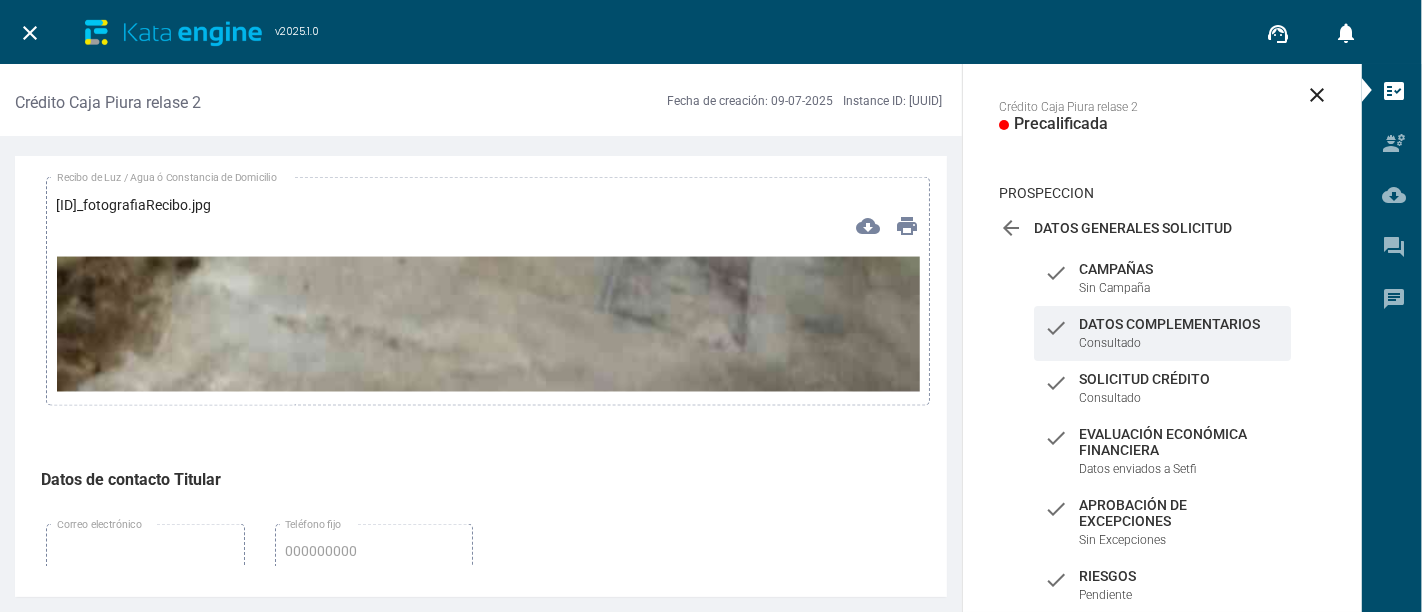 click at bounding box center (488, 1024) 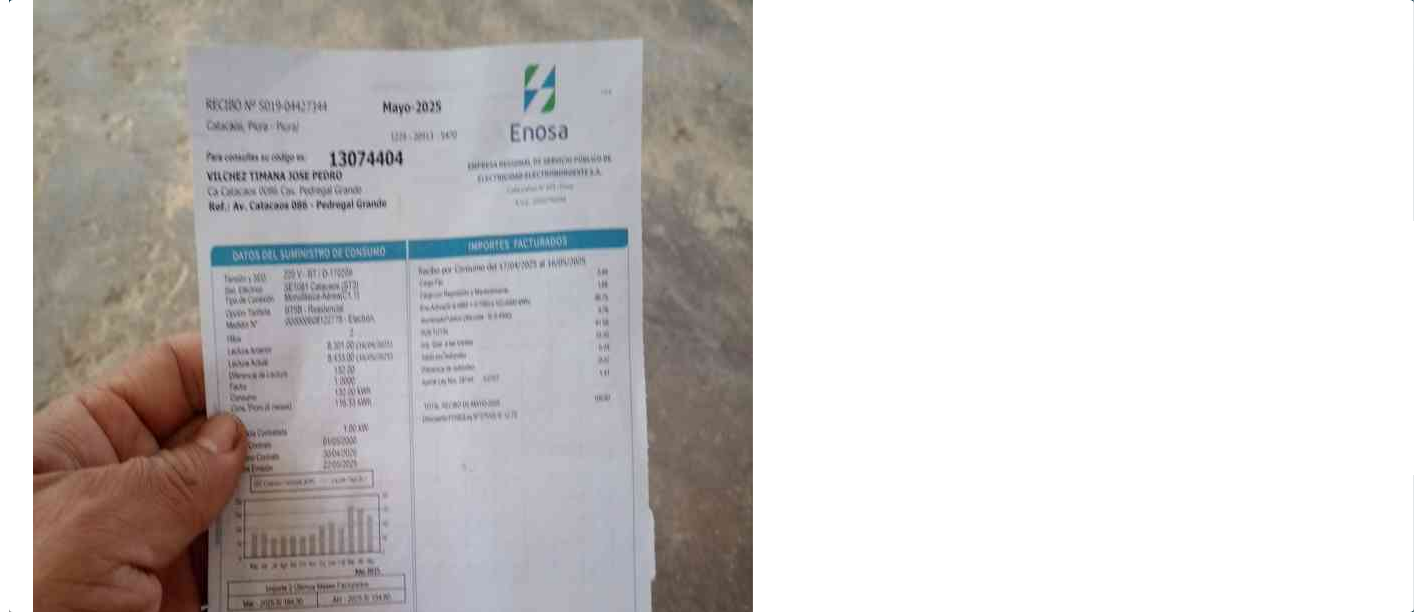 scroll, scrollTop: 0, scrollLeft: 0, axis: both 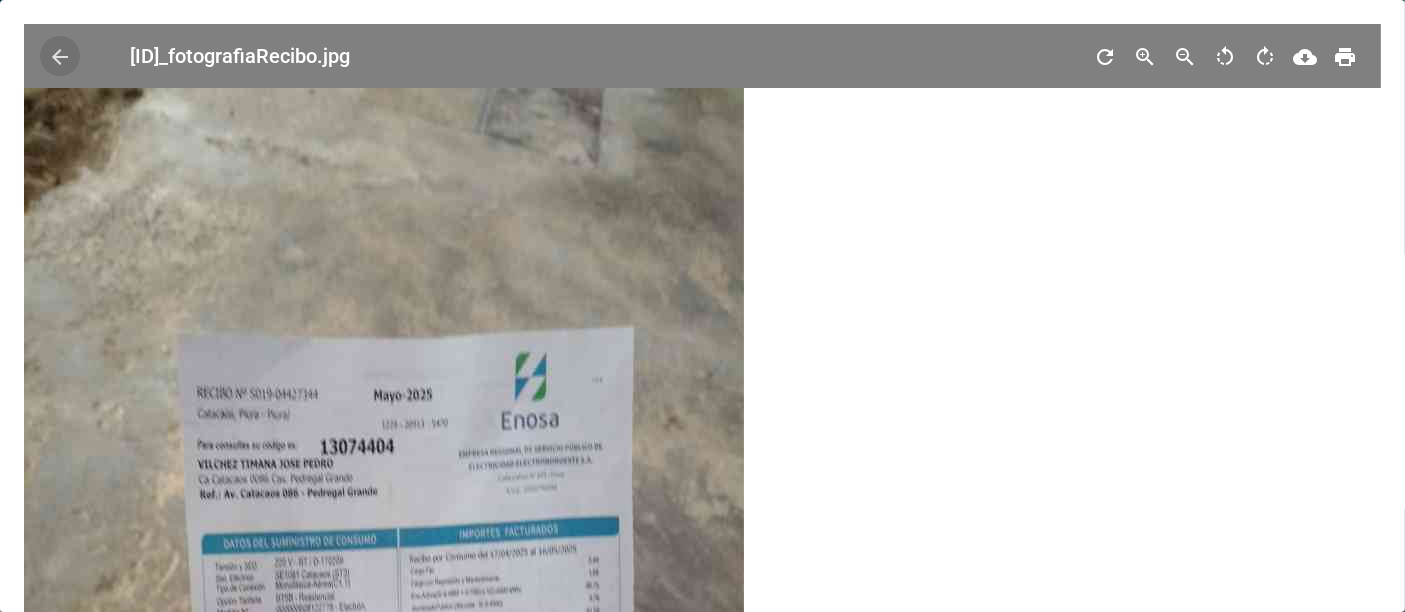 click on "arrow_back" at bounding box center (60, 56) 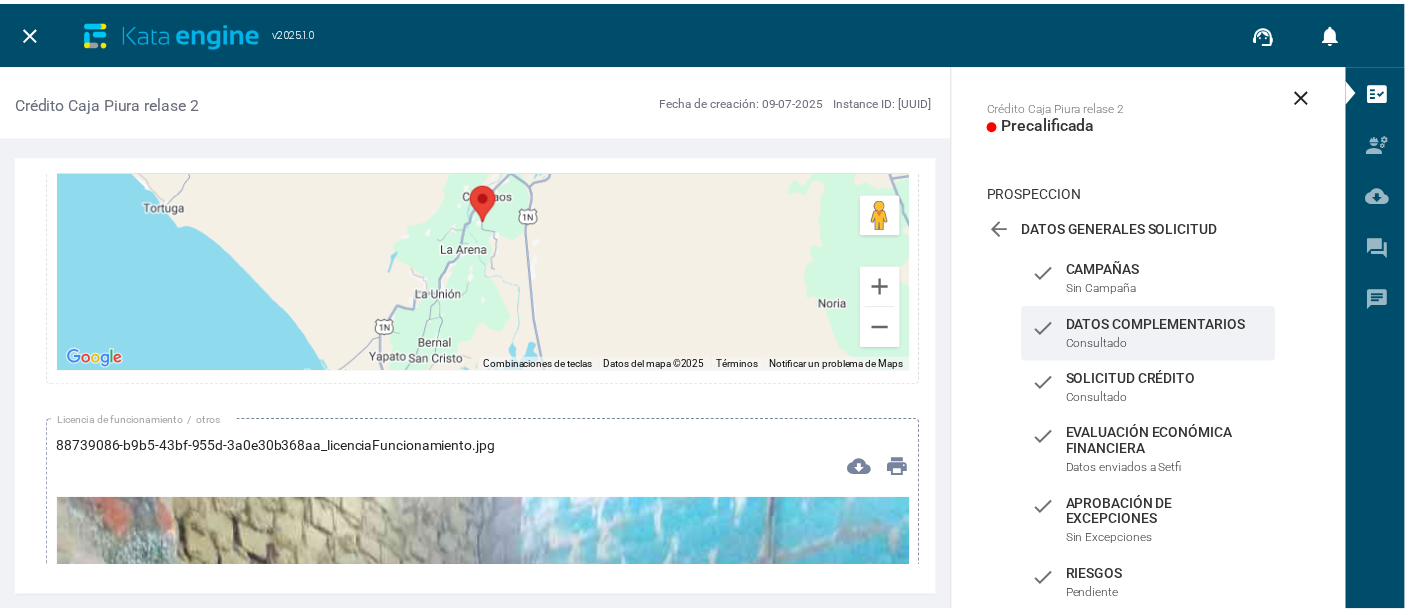 scroll, scrollTop: 13444, scrollLeft: 0, axis: vertical 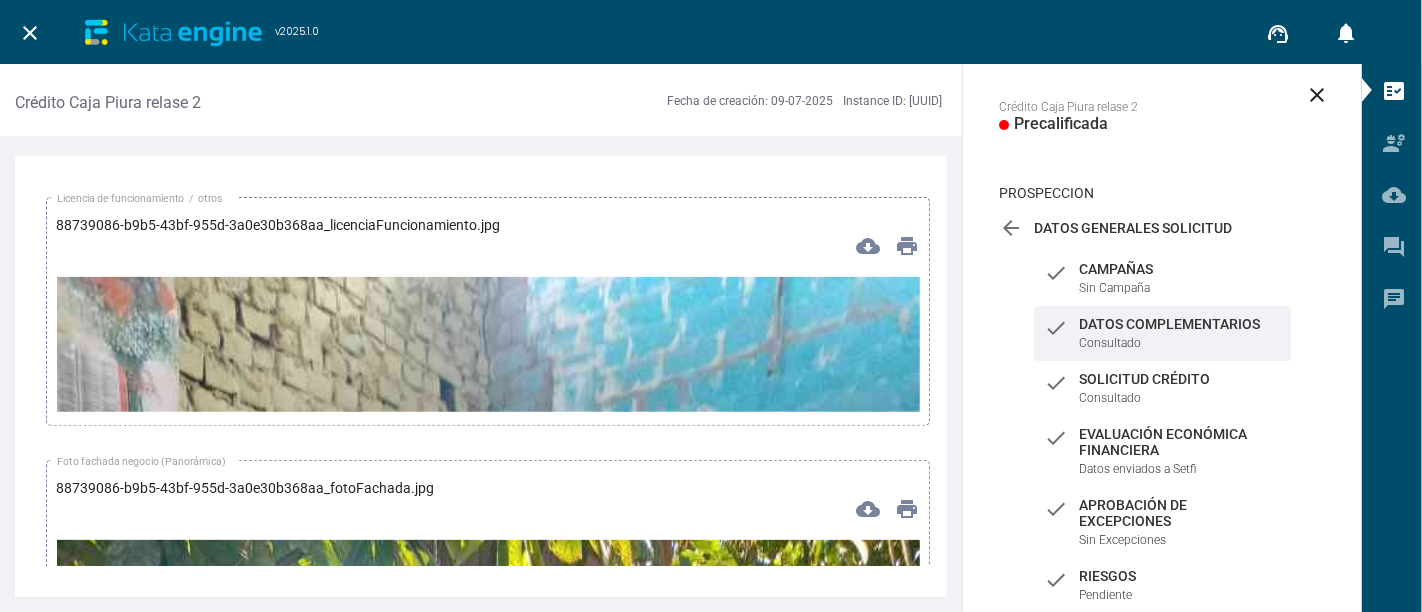 click at bounding box center [488, 1044] 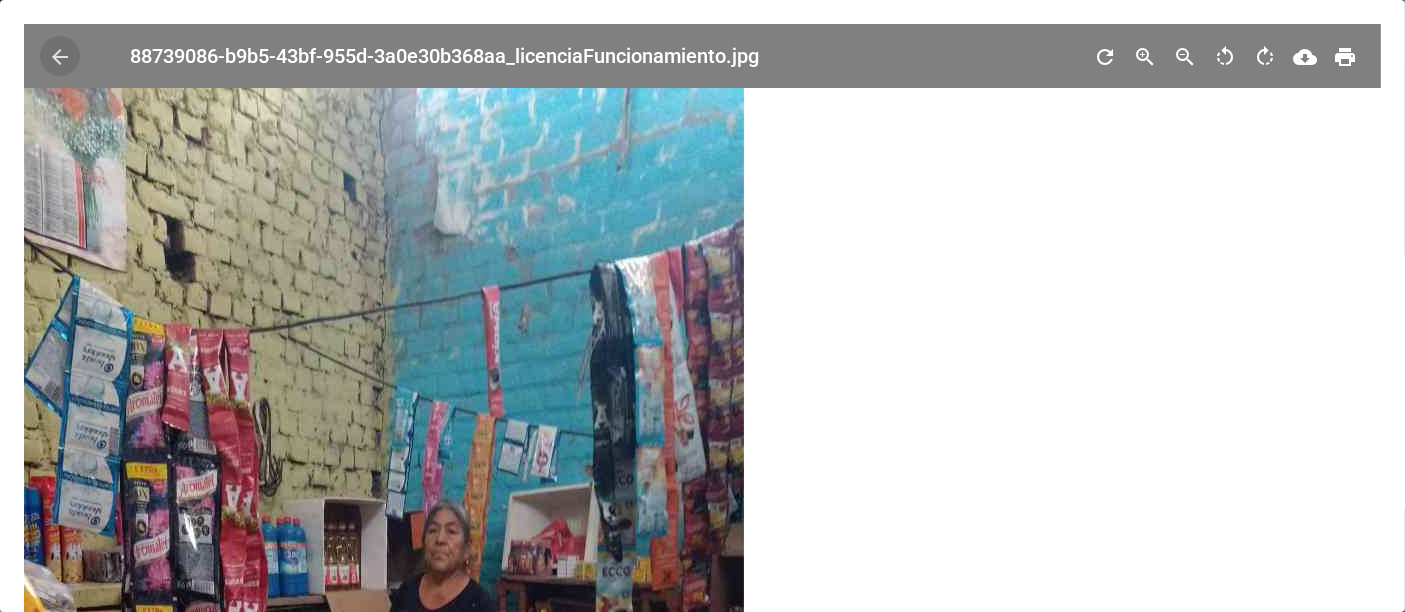 scroll, scrollTop: 333, scrollLeft: 0, axis: vertical 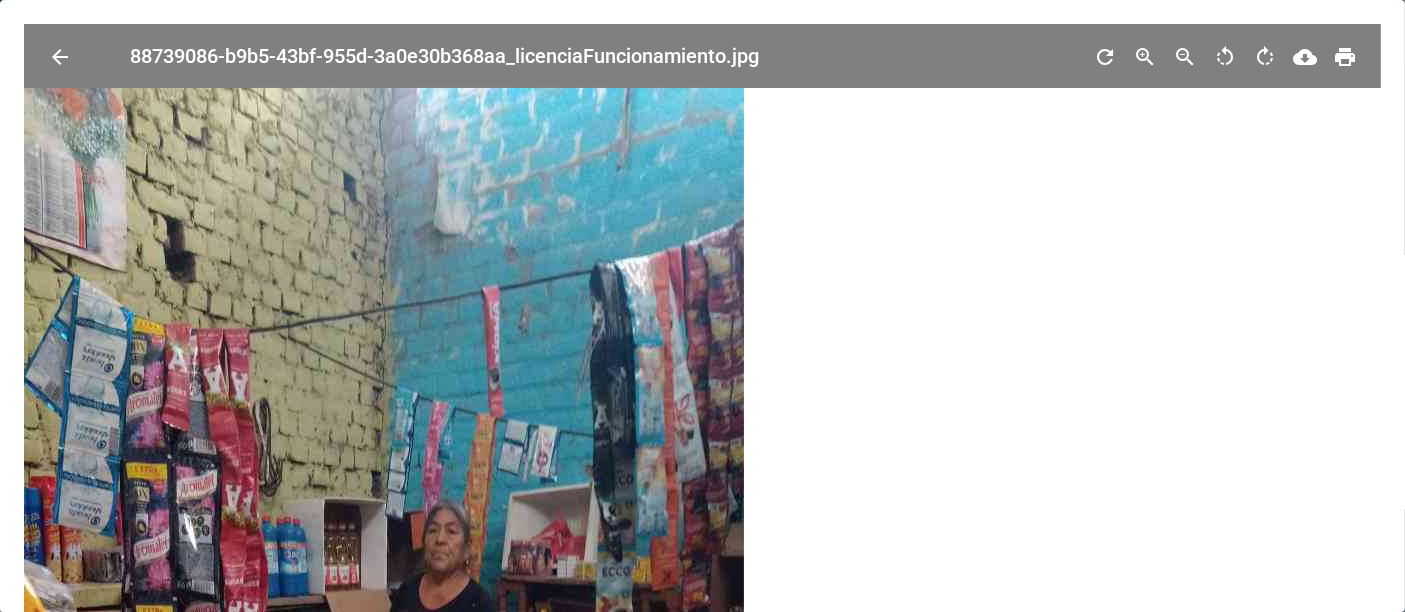 click on "arrow_back 88739086-b9b5-43bf-955d-3a0e30b368aa_licenciaFuncionamiento.jpg refresh zoom_in zoom_out rotate_left rotate_right cloud_download local_printshop" at bounding box center [702, 56] 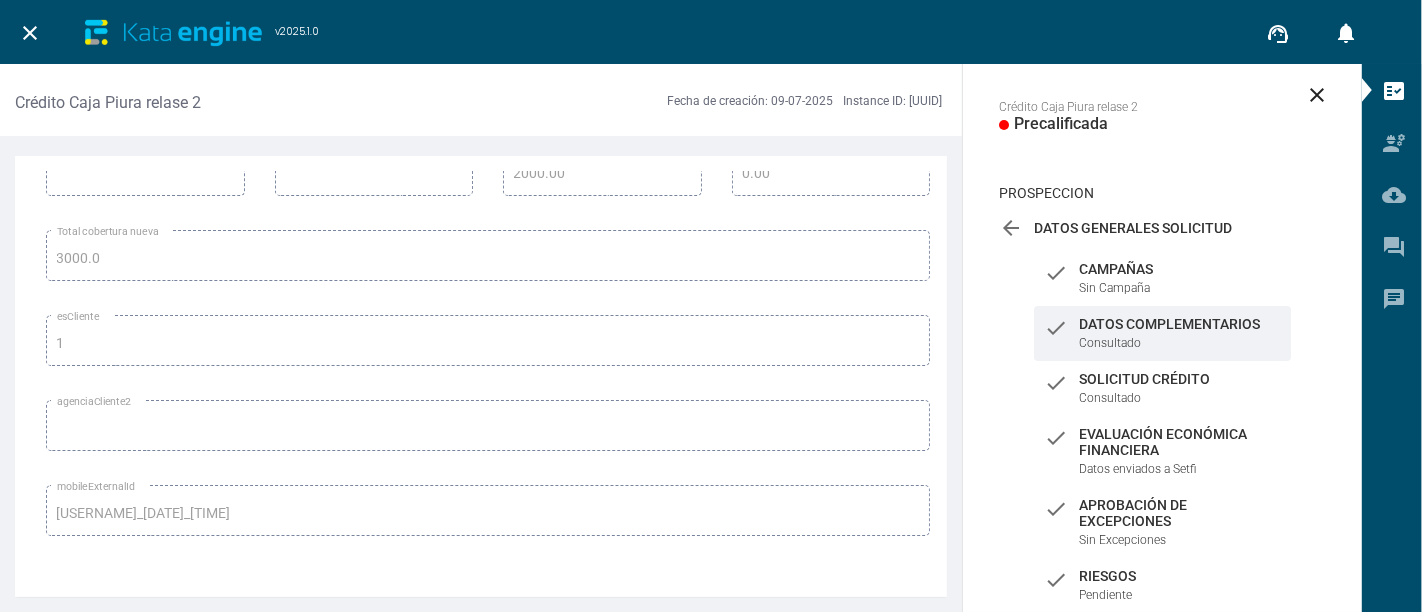 scroll, scrollTop: 18588, scrollLeft: 0, axis: vertical 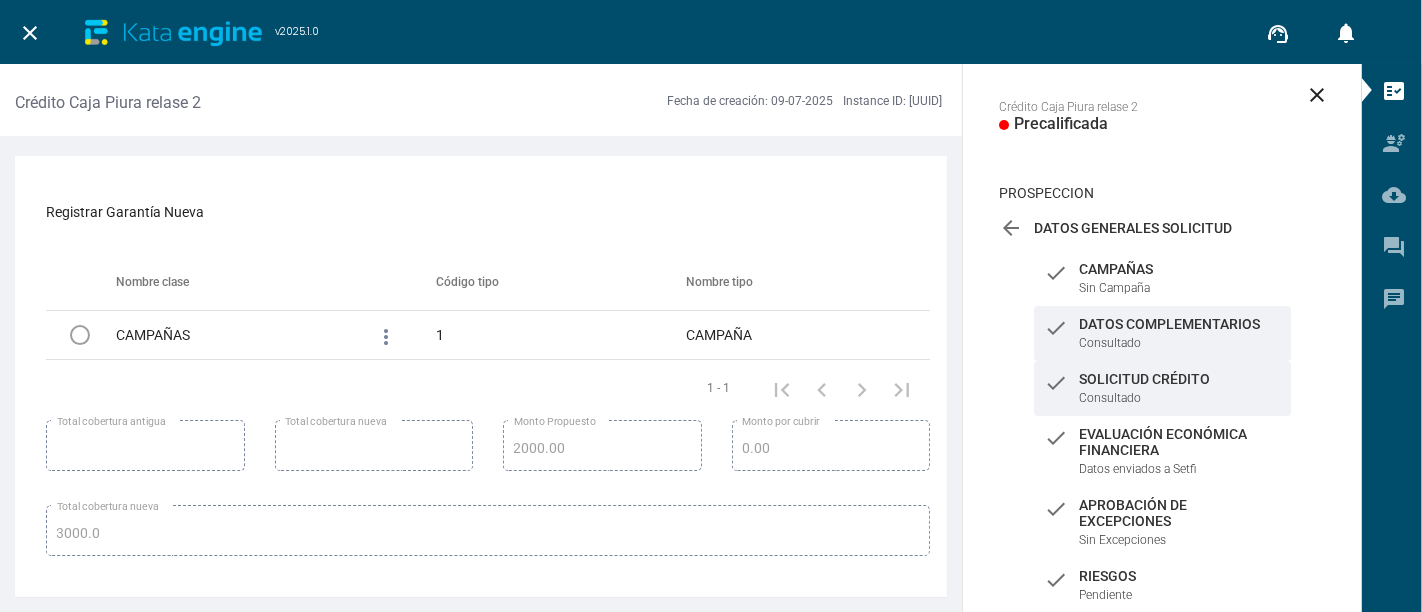 click on "check Solicitud Crédito Consultado" at bounding box center (1162, 388) 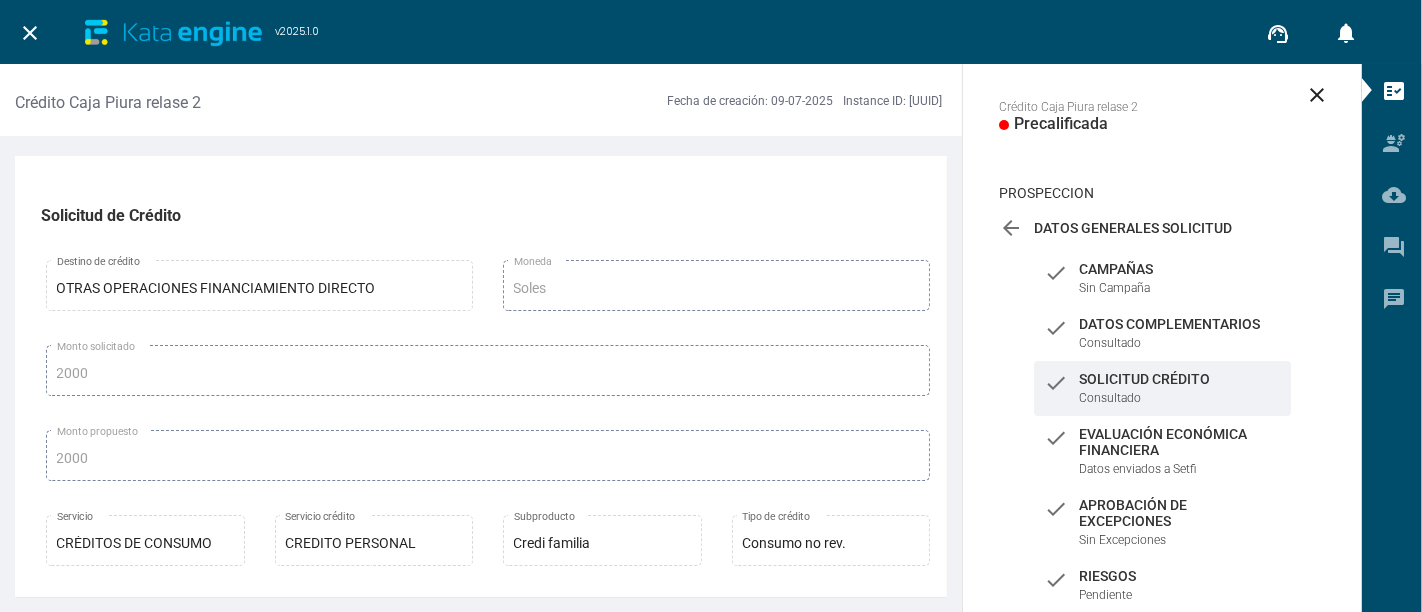 scroll, scrollTop: 0, scrollLeft: 0, axis: both 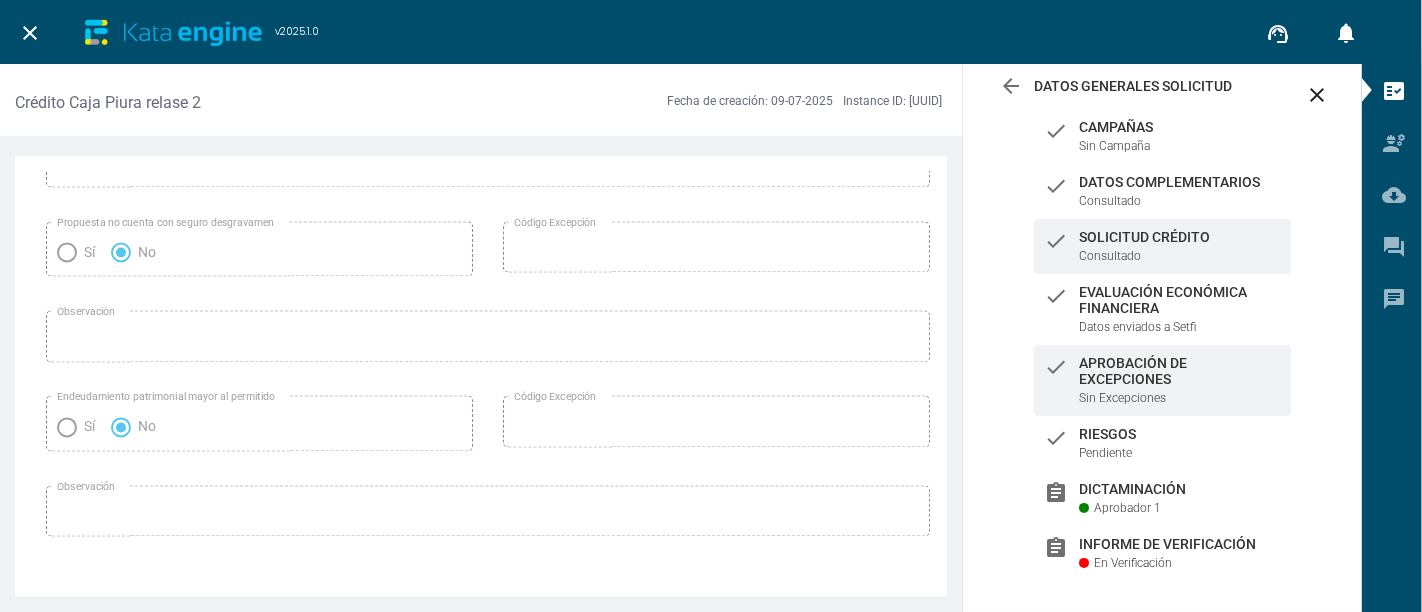click on "Aprobación de Excepciones" at bounding box center [1180, 127] 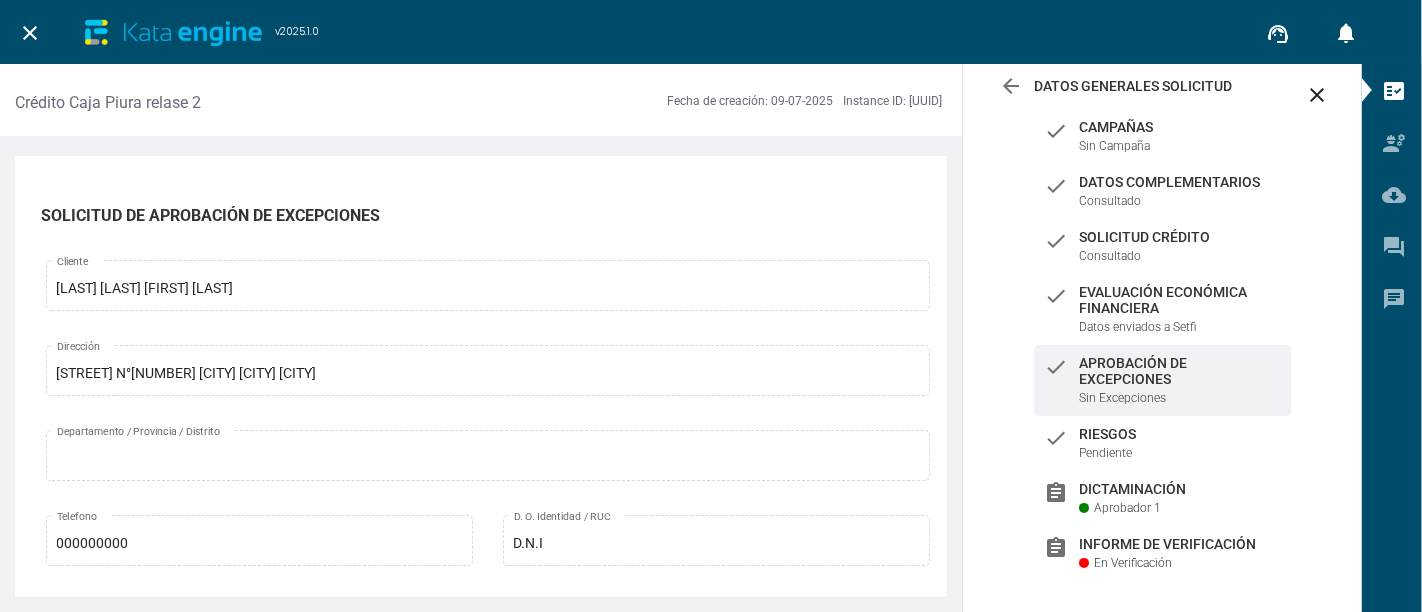 click on "Aprobador 1" at bounding box center (1127, 508) 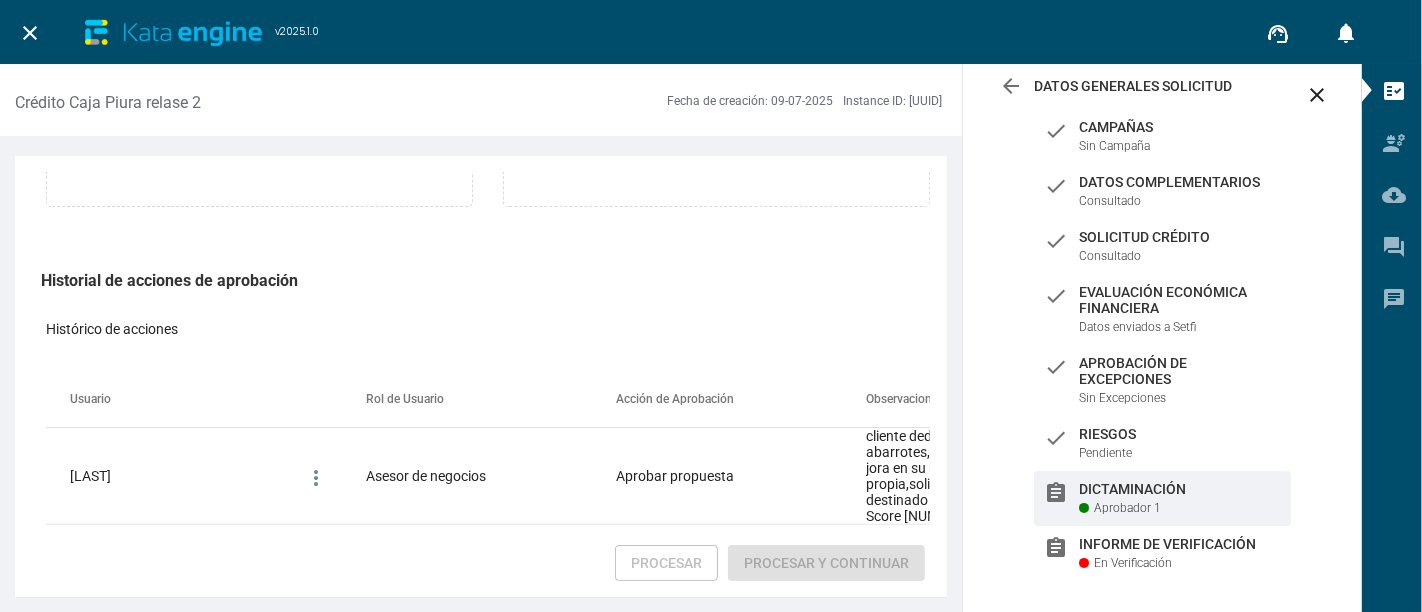 scroll, scrollTop: 510, scrollLeft: 0, axis: vertical 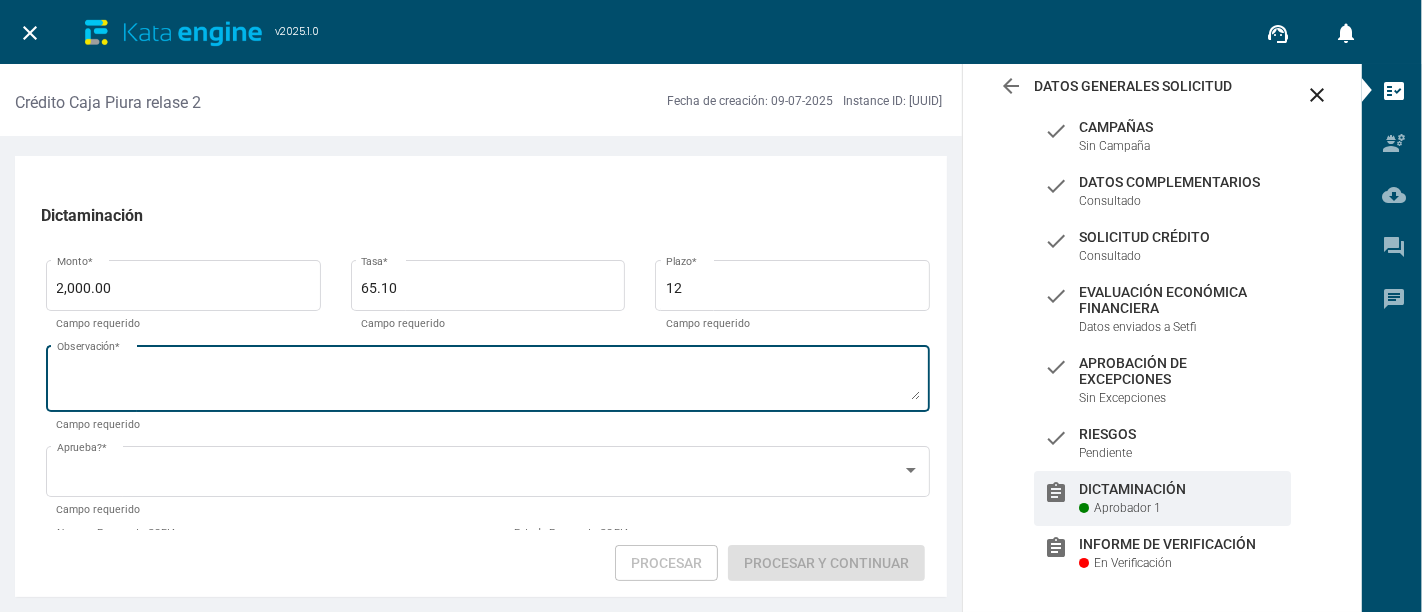 click on "Observación   *" at bounding box center (488, 382) 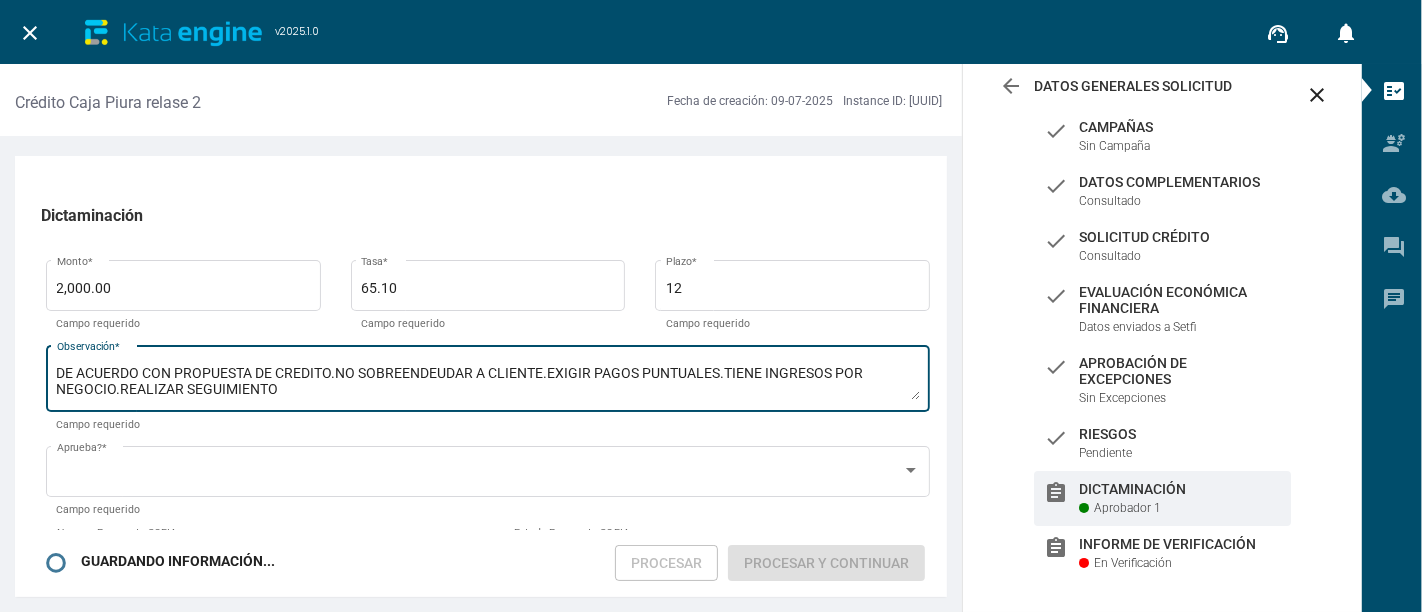 type on "DE ACUERDO CON PROPUESTA DE CREDITO.NO SOBREENDEUDAR A CLIENTE.EXIGIR PAGOS PUNTUALES.TIENE INGRESOS POR NEGOCIO.REALIZAR SEGUIMIENTO" 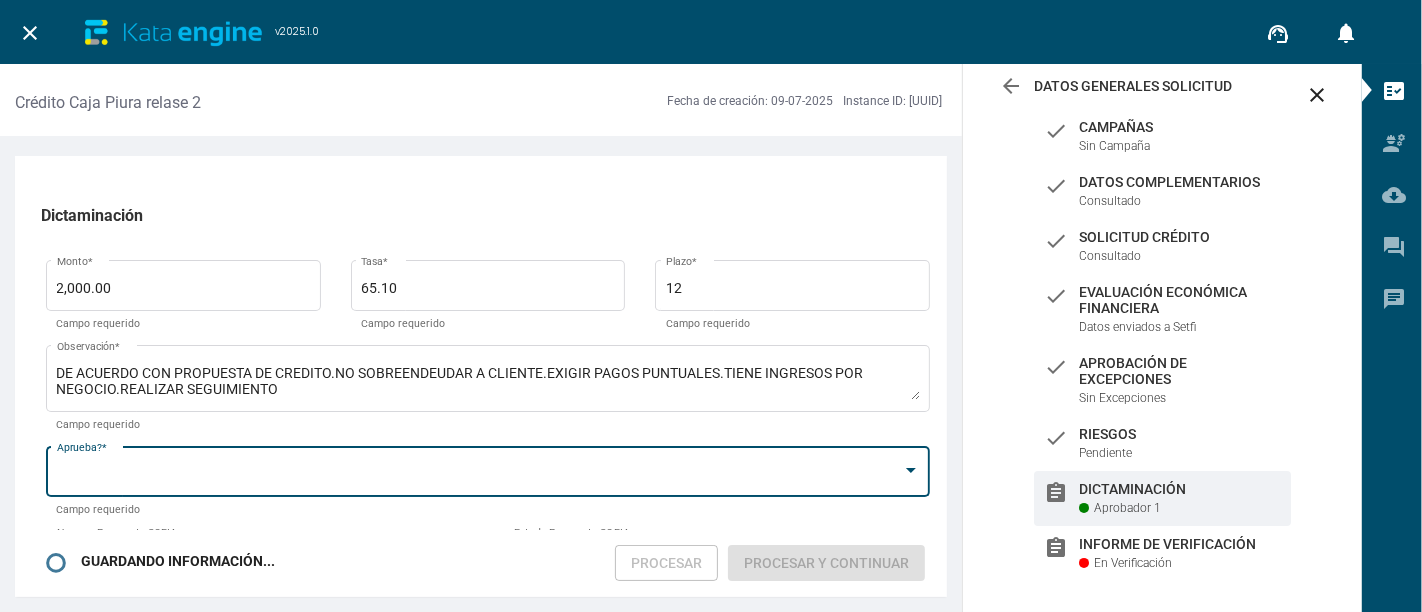 click at bounding box center (479, 475) 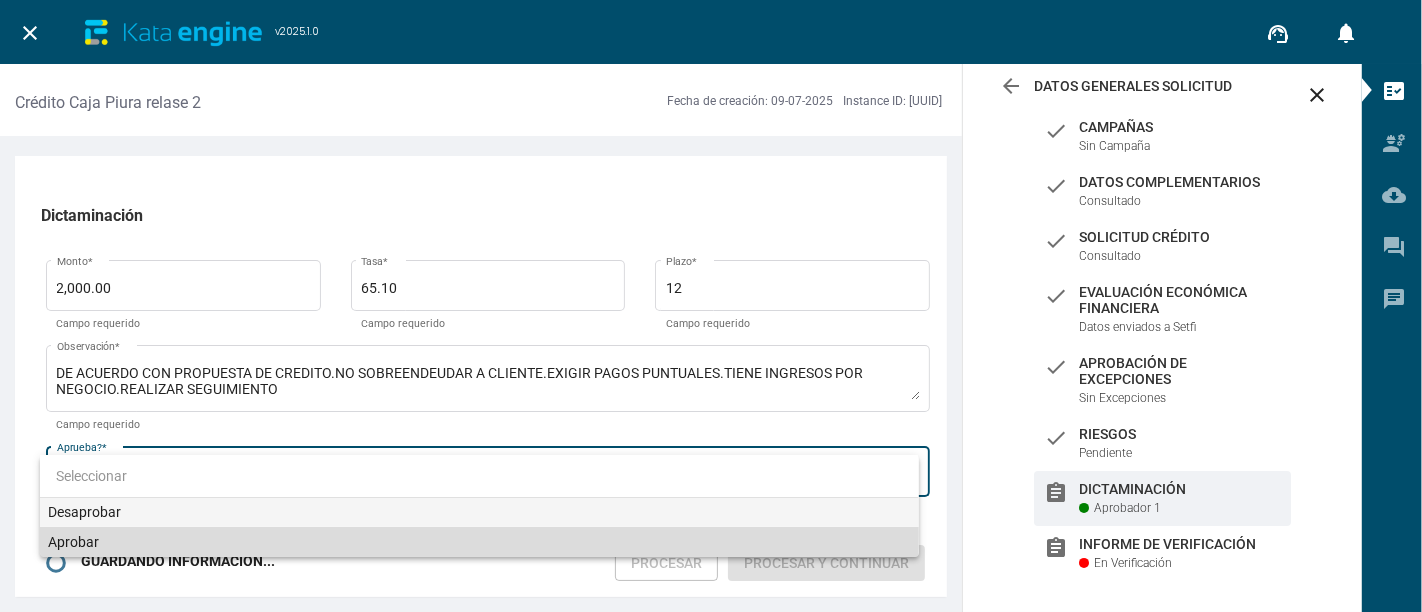 click on "Aprobar" at bounding box center (479, 542) 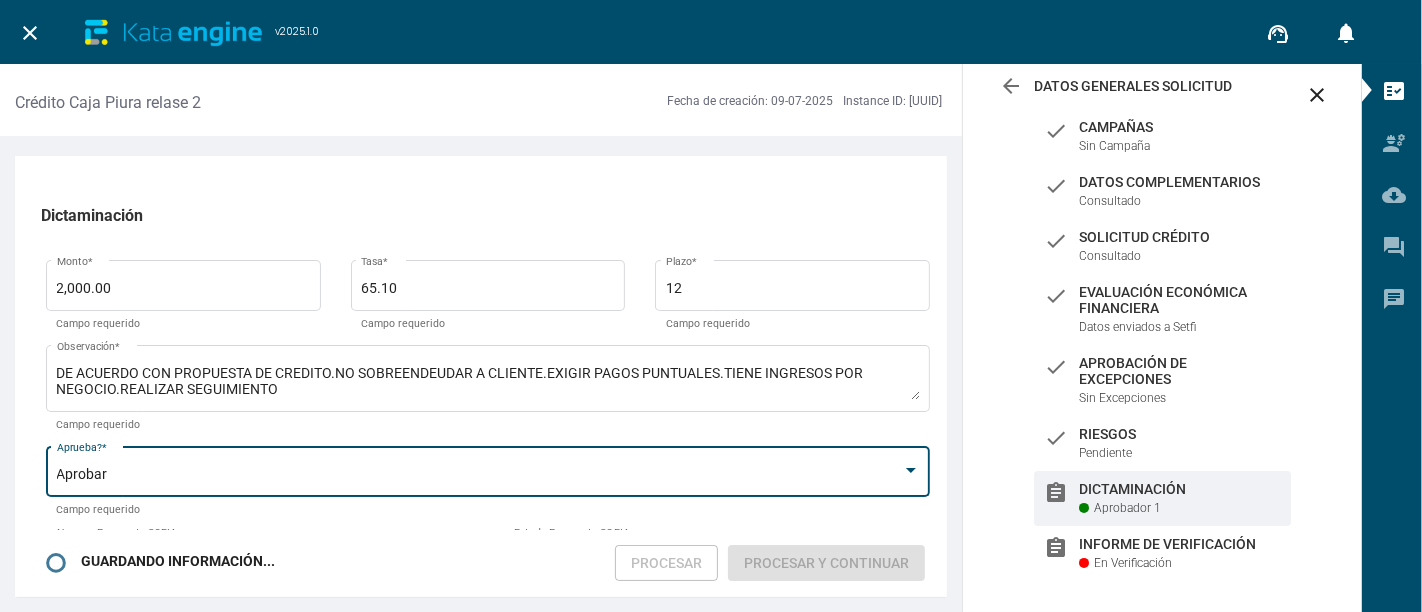 click on "GUARDANDO INFORMACIÓN...  Procesar  Procesar y Continuar" at bounding box center [483, 563] 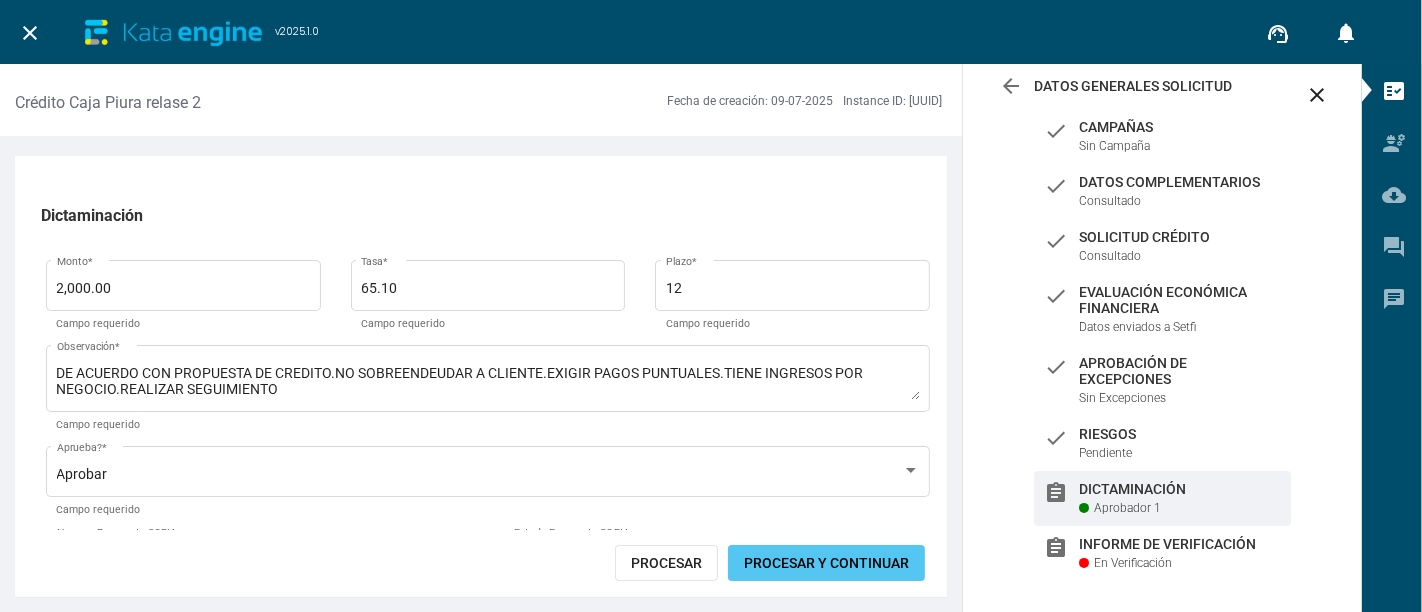 click on "Procesar y Continuar" at bounding box center [826, 563] 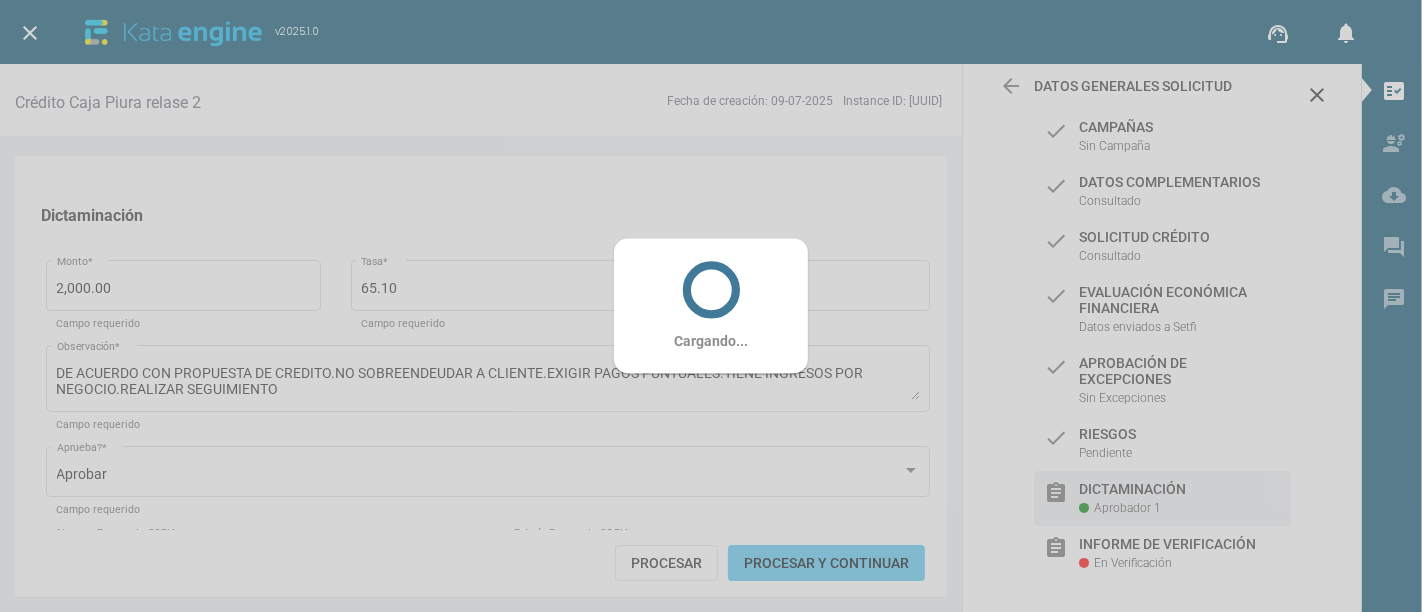 click on "Cargando..." at bounding box center (711, 306) 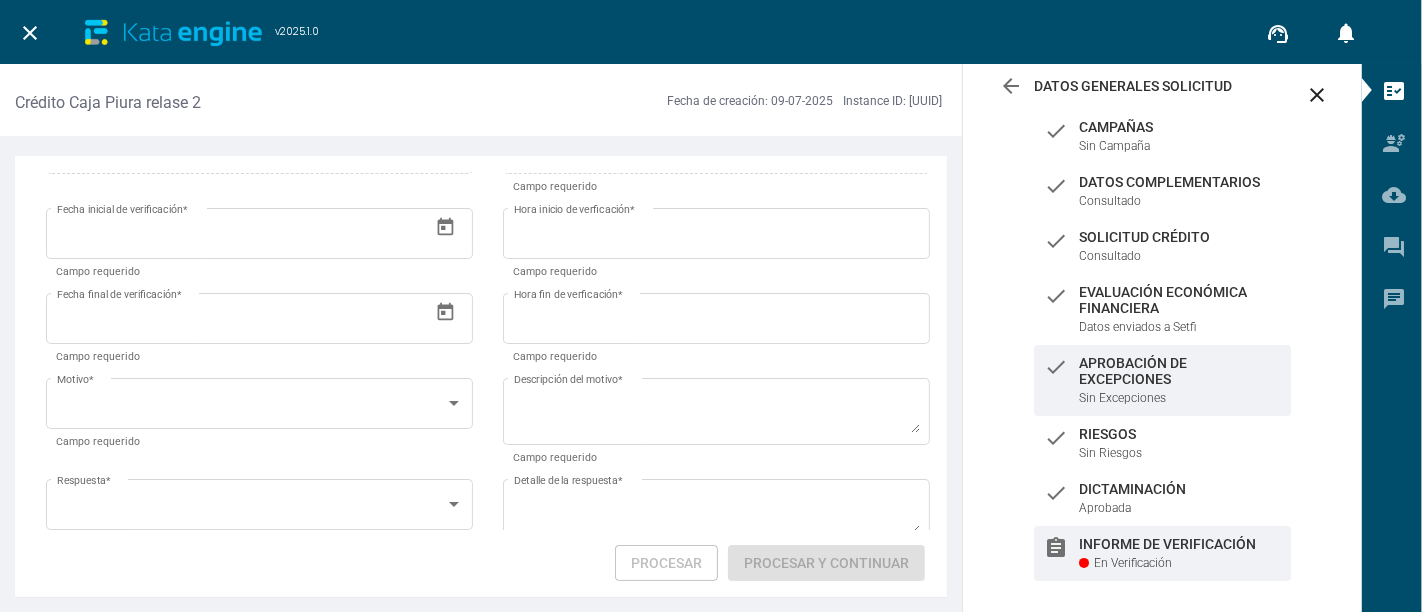 scroll, scrollTop: 0, scrollLeft: 0, axis: both 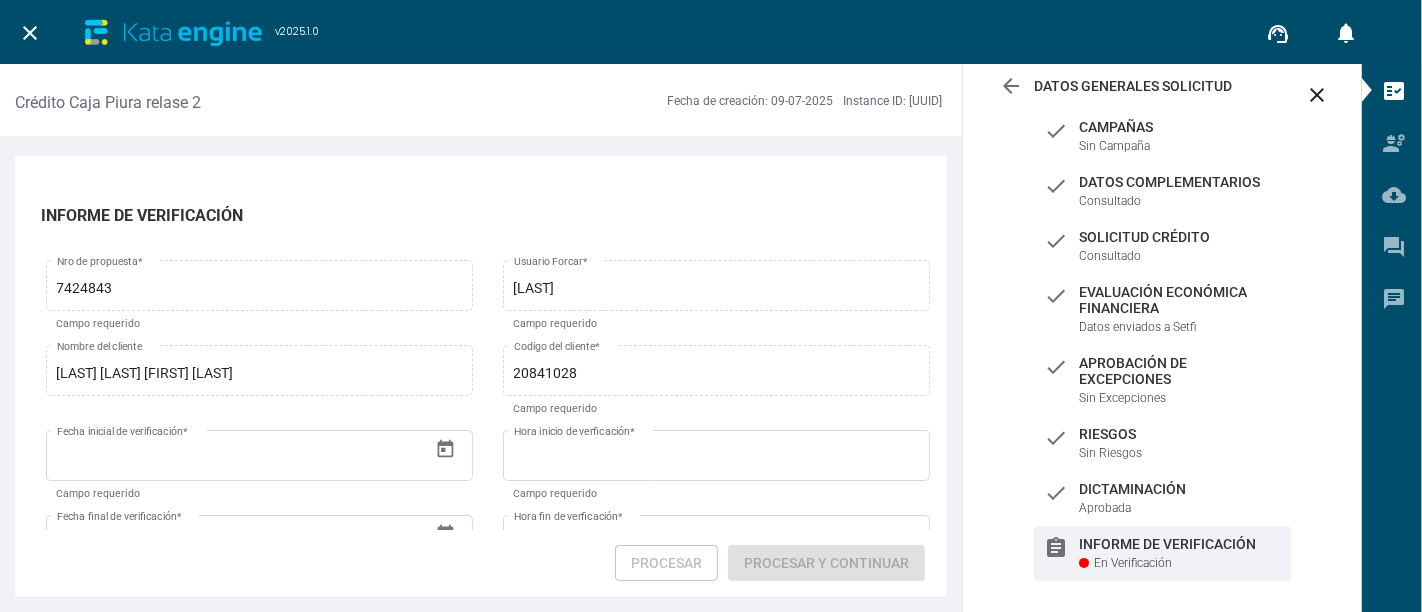 click on "INFORME DE VERIFICACIÓN" at bounding box center (488, 214) 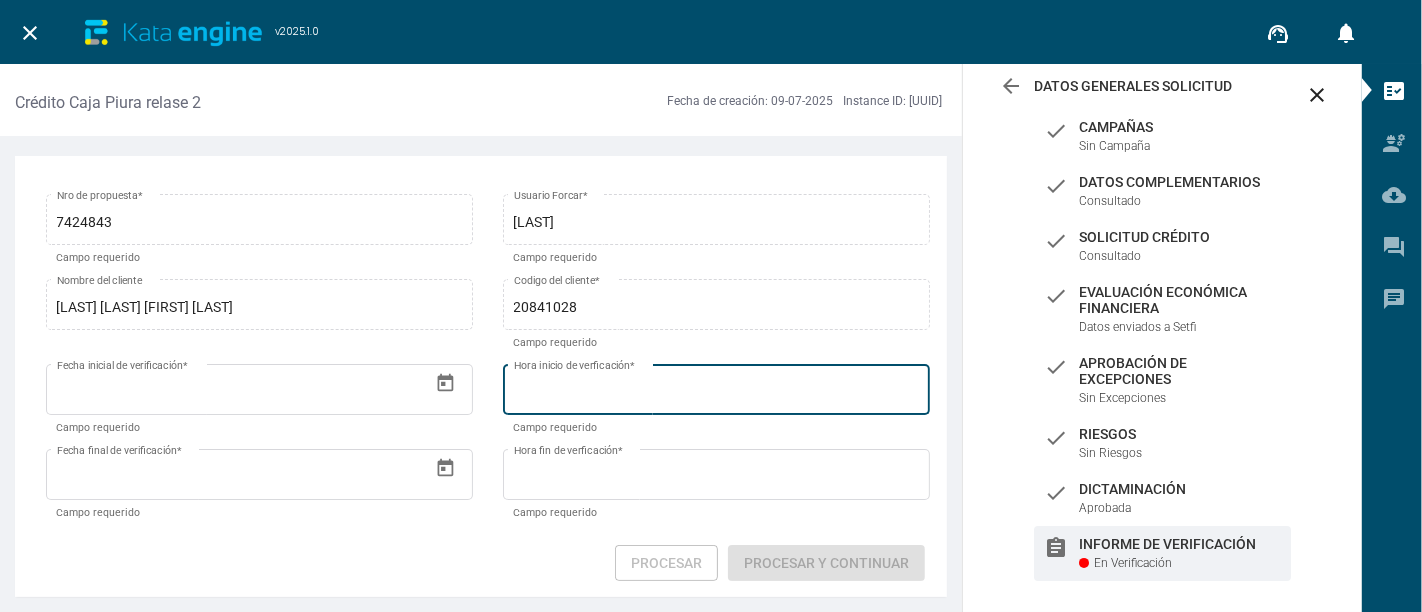 scroll, scrollTop: 0, scrollLeft: 0, axis: both 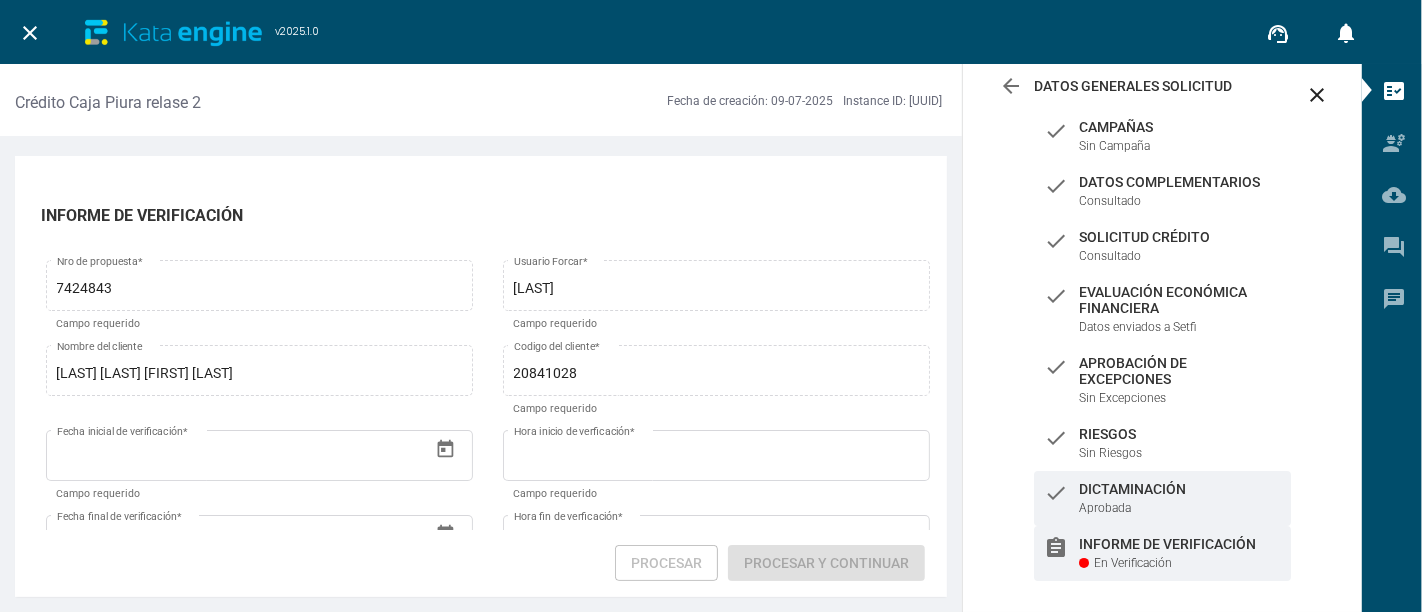 click on "Dictaminación" at bounding box center (1180, 127) 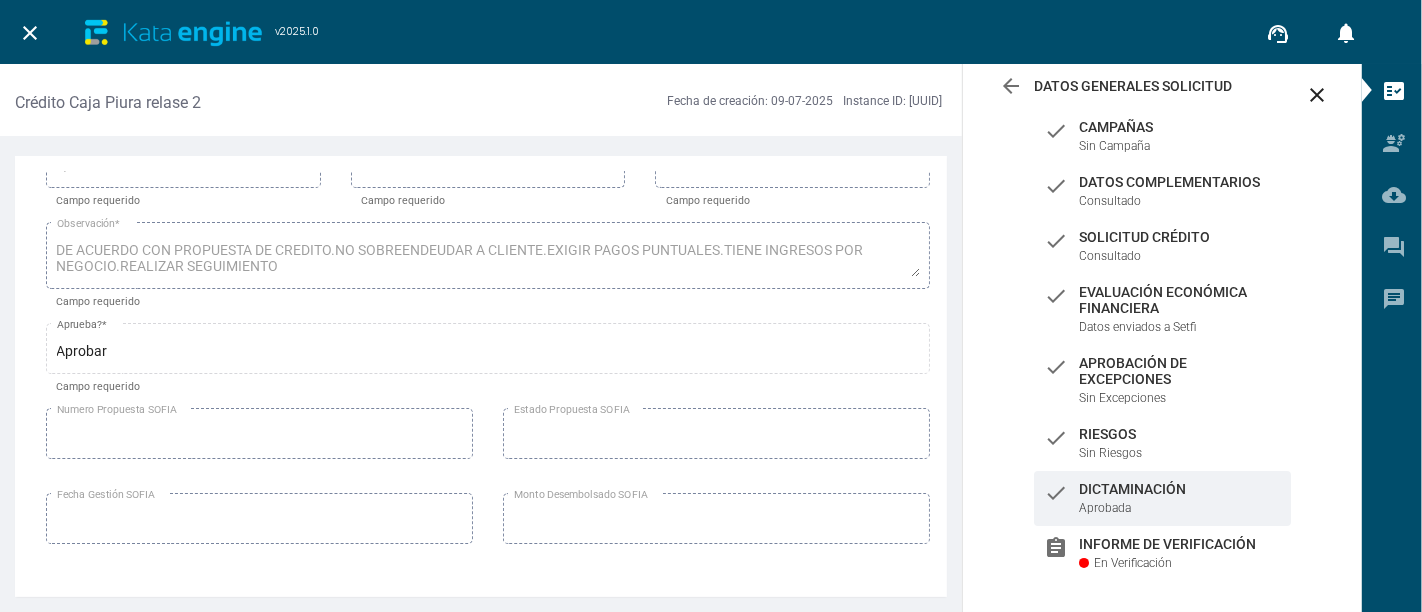 scroll, scrollTop: 0, scrollLeft: 0, axis: both 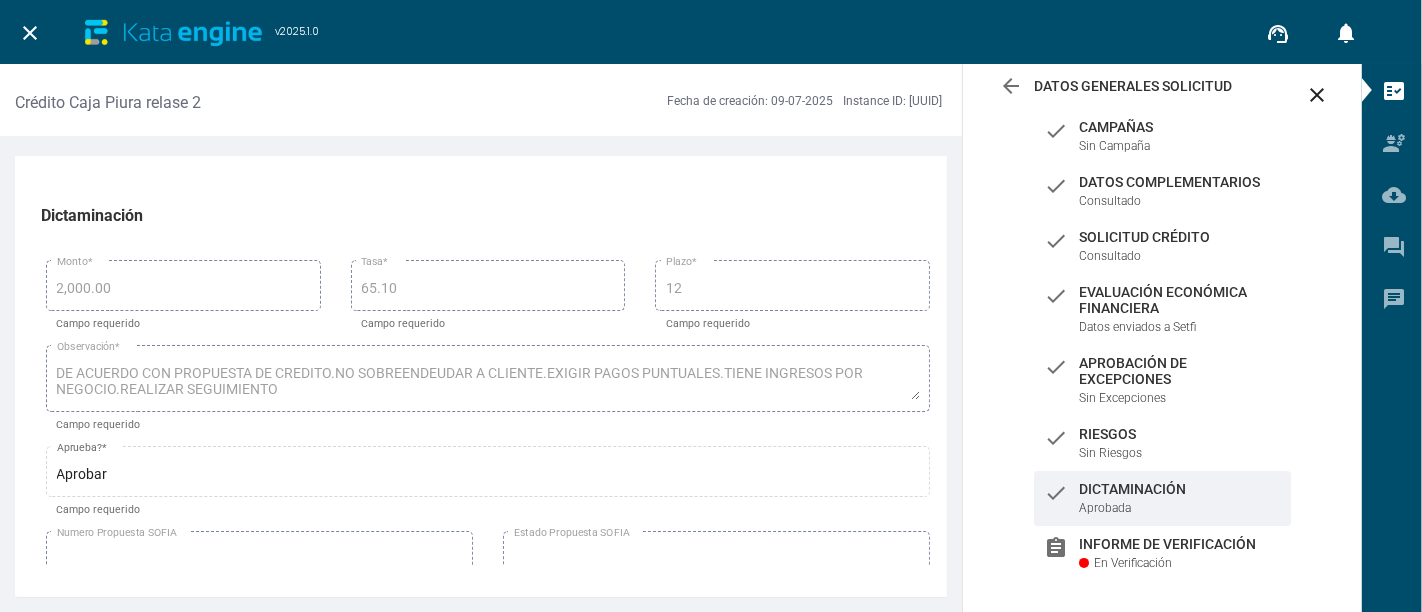 click at bounding box center [180, 32] 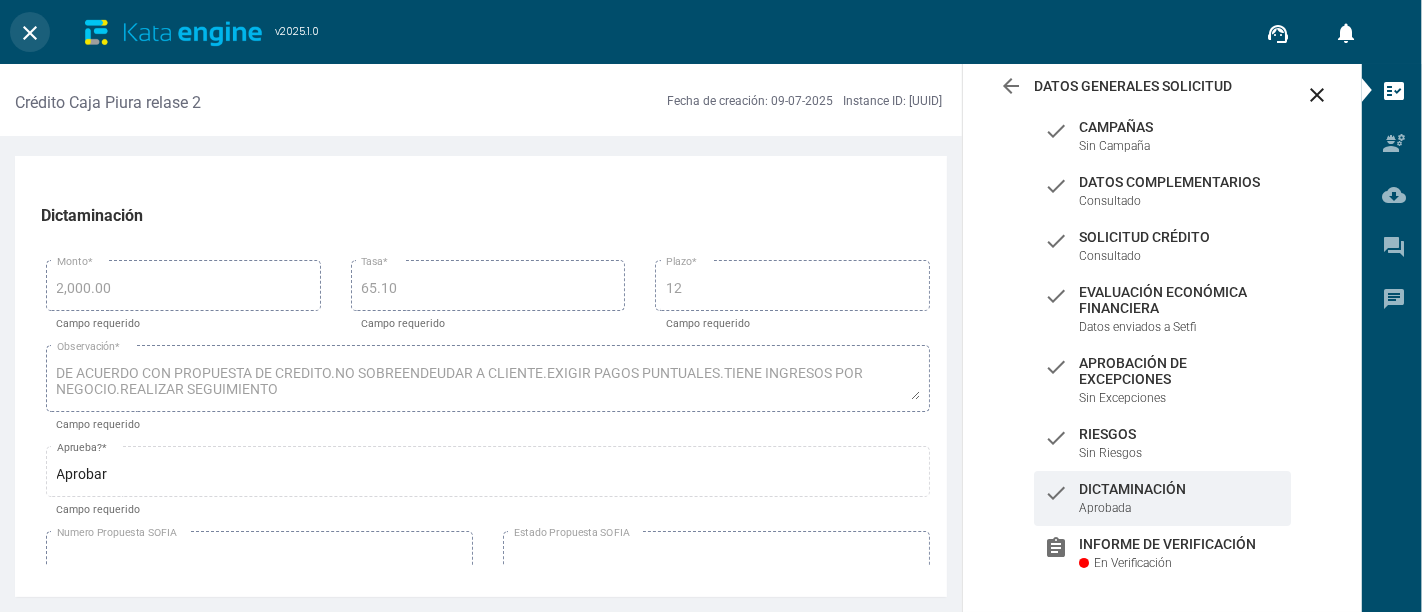 click on "close" at bounding box center (30, 33) 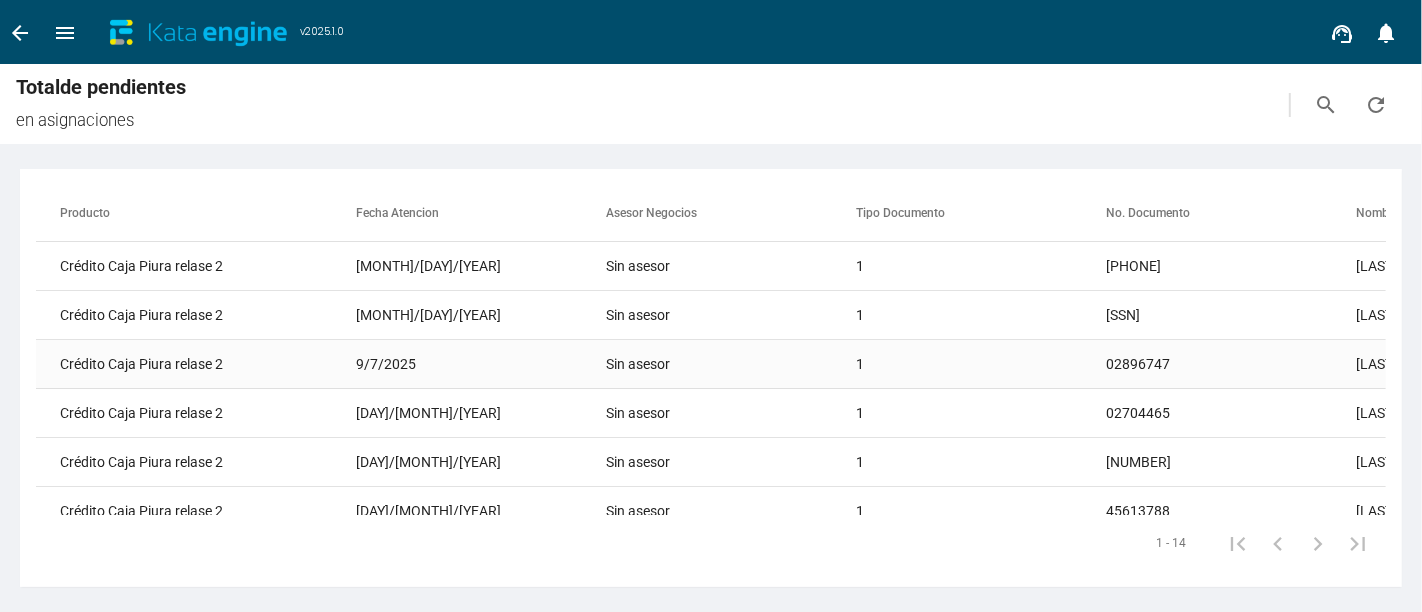 click at bounding box center (321, 266) 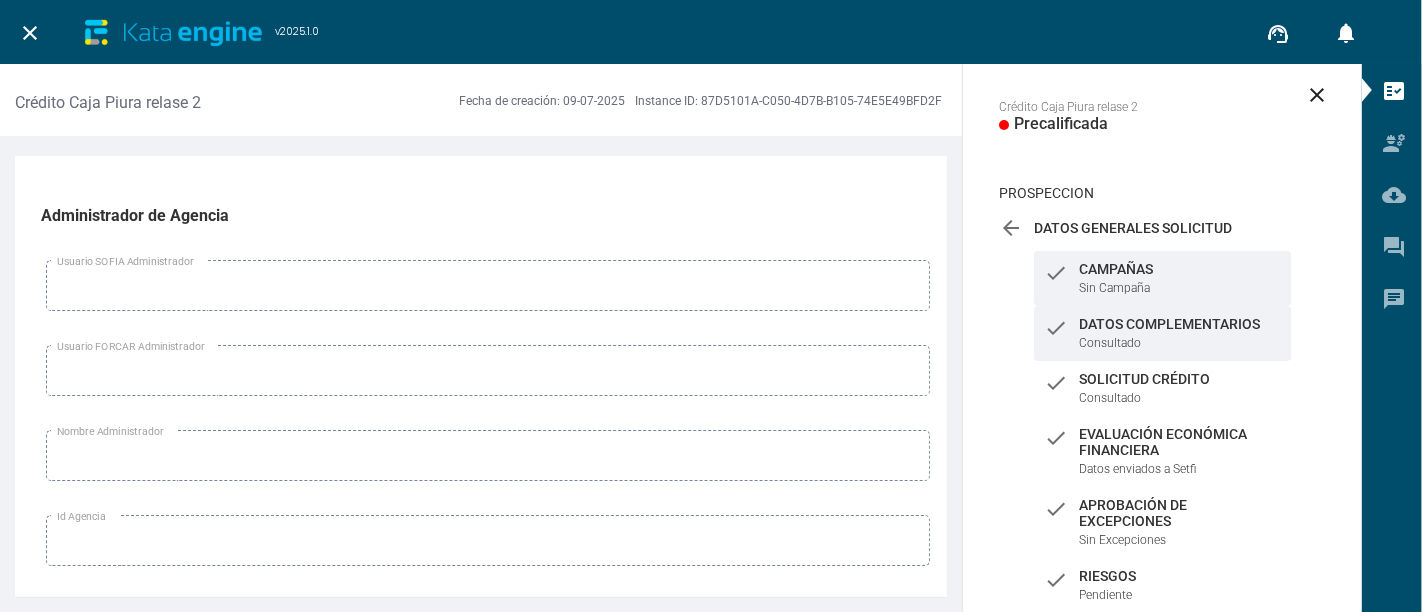 click on "Consultado" at bounding box center [1114, 288] 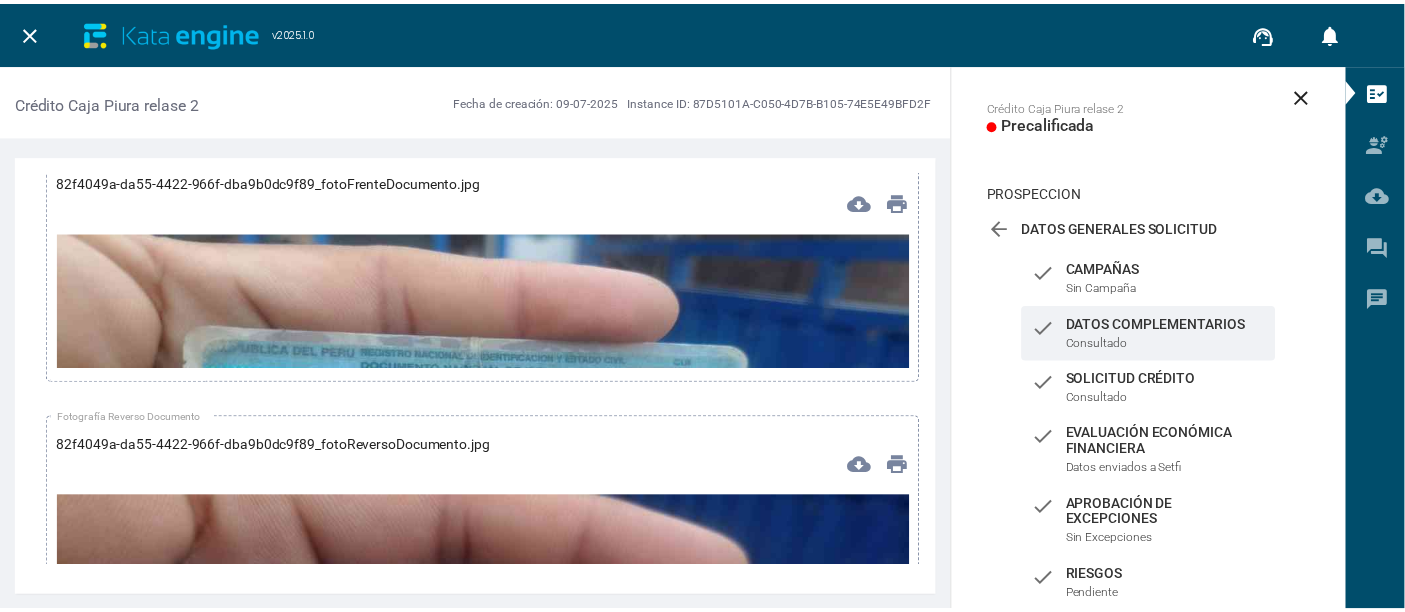 scroll, scrollTop: 5888, scrollLeft: 0, axis: vertical 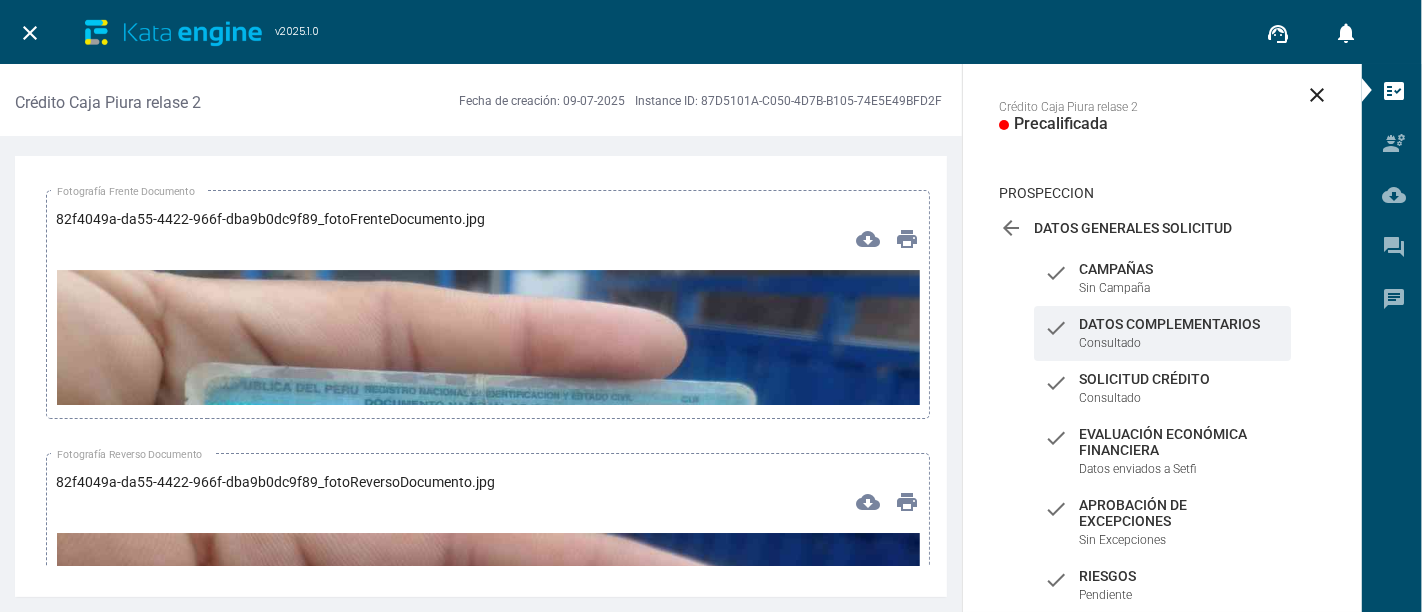 click at bounding box center (488, 512) 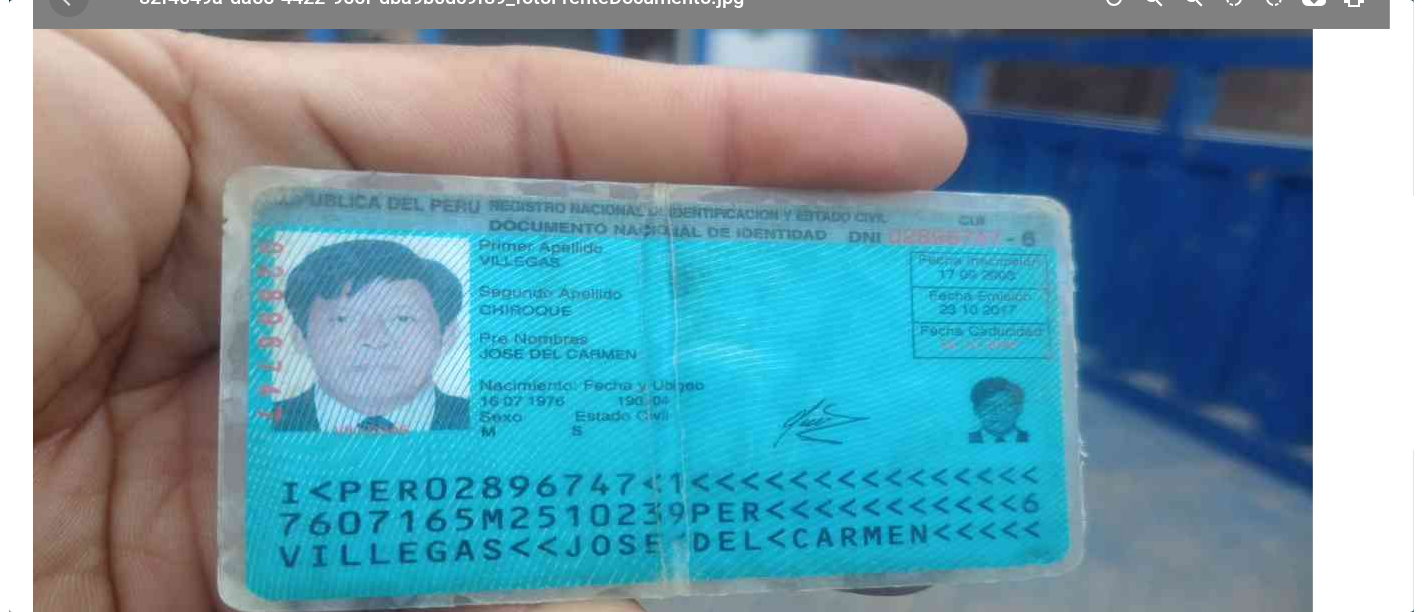 scroll, scrollTop: 0, scrollLeft: 0, axis: both 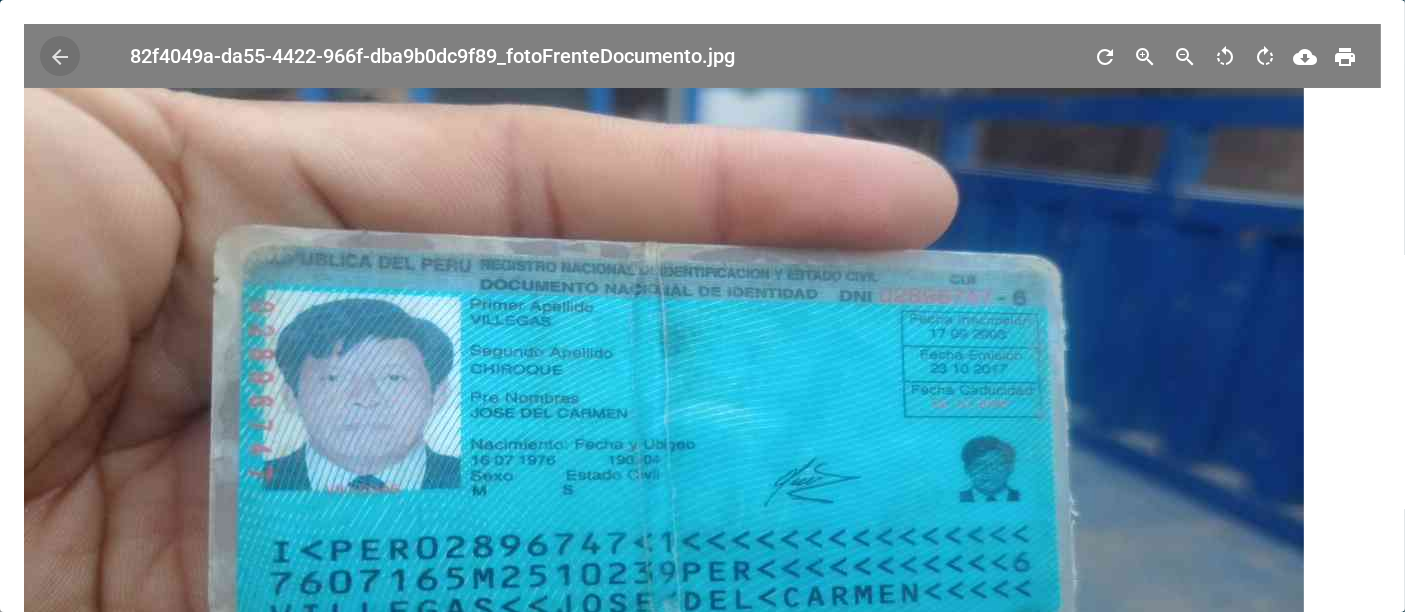 click on "arrow_back" at bounding box center (60, 57) 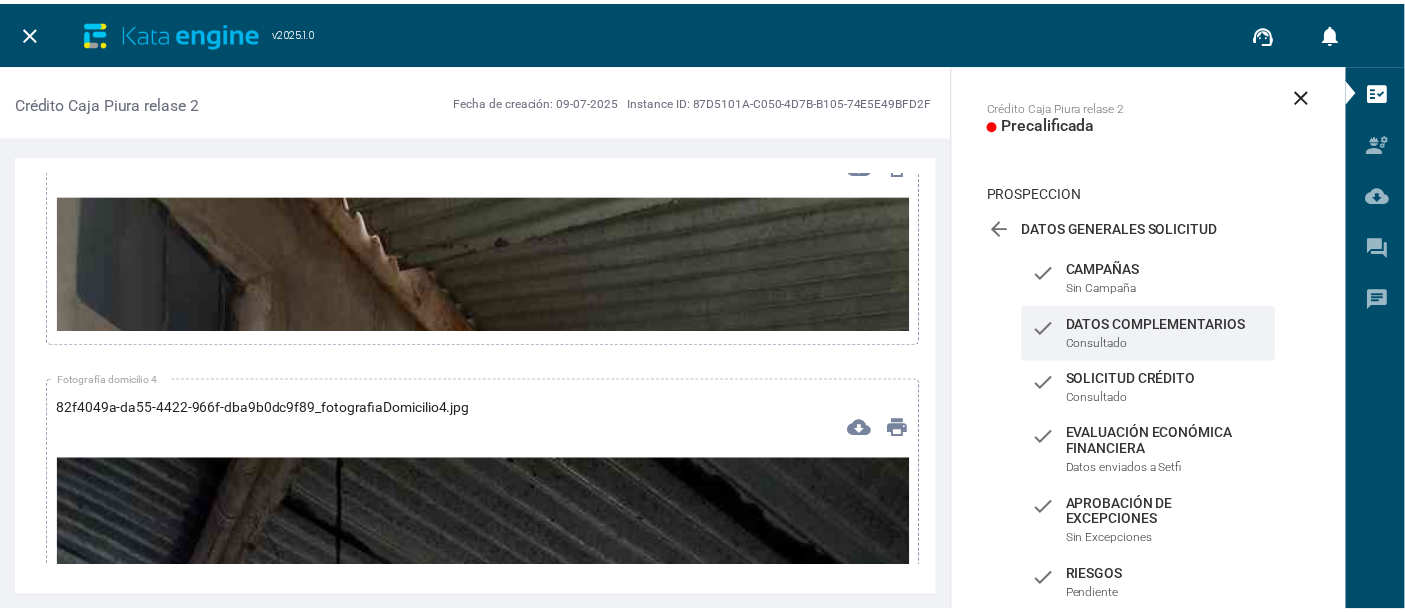 scroll, scrollTop: 8888, scrollLeft: 0, axis: vertical 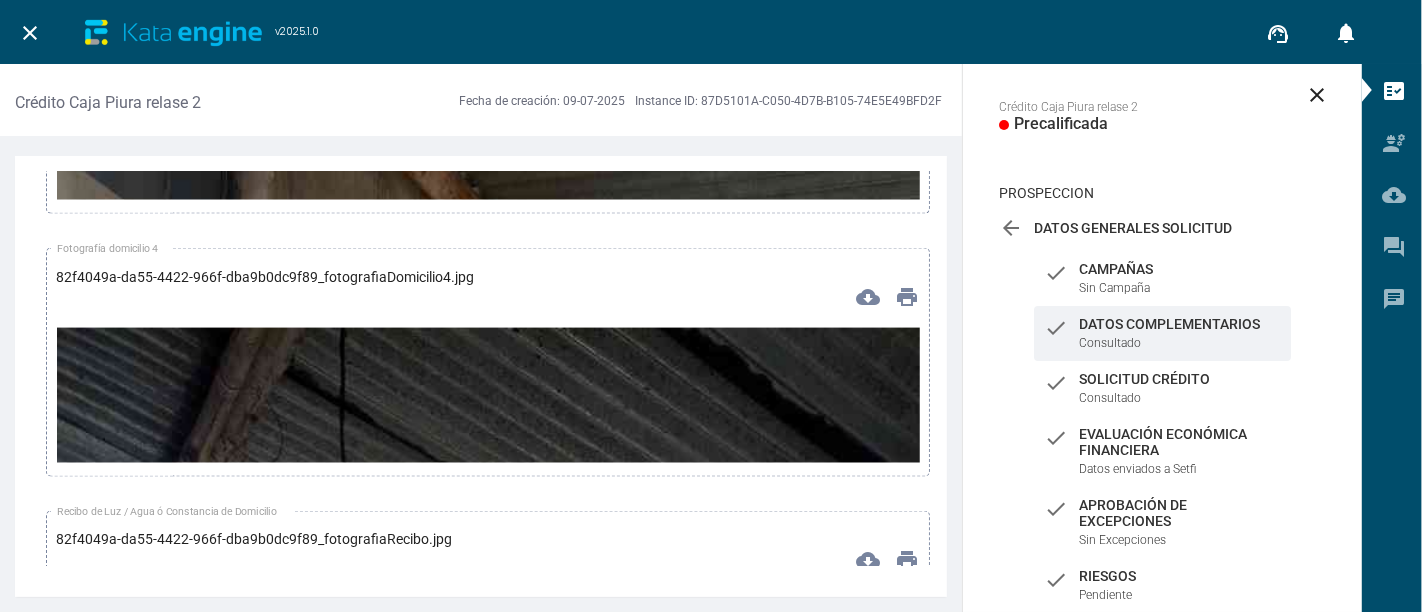 click at bounding box center [488, 1095] 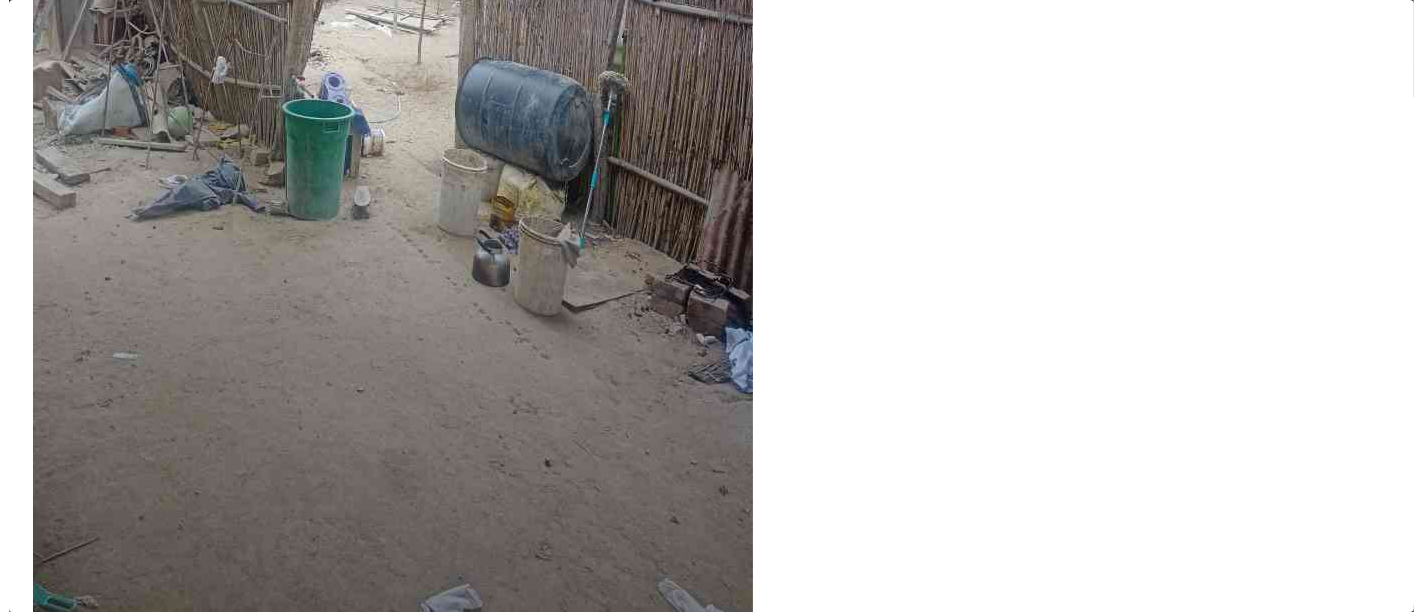 scroll, scrollTop: 0, scrollLeft: 0, axis: both 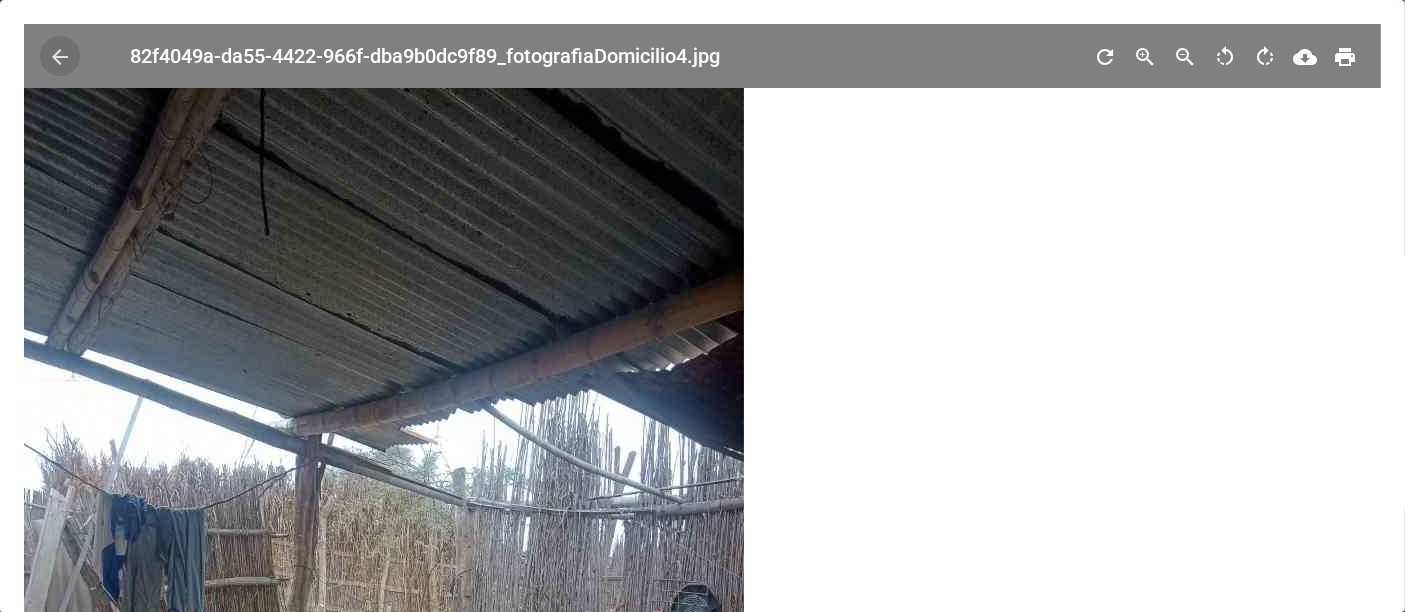 click on "arrow_back" at bounding box center [60, 57] 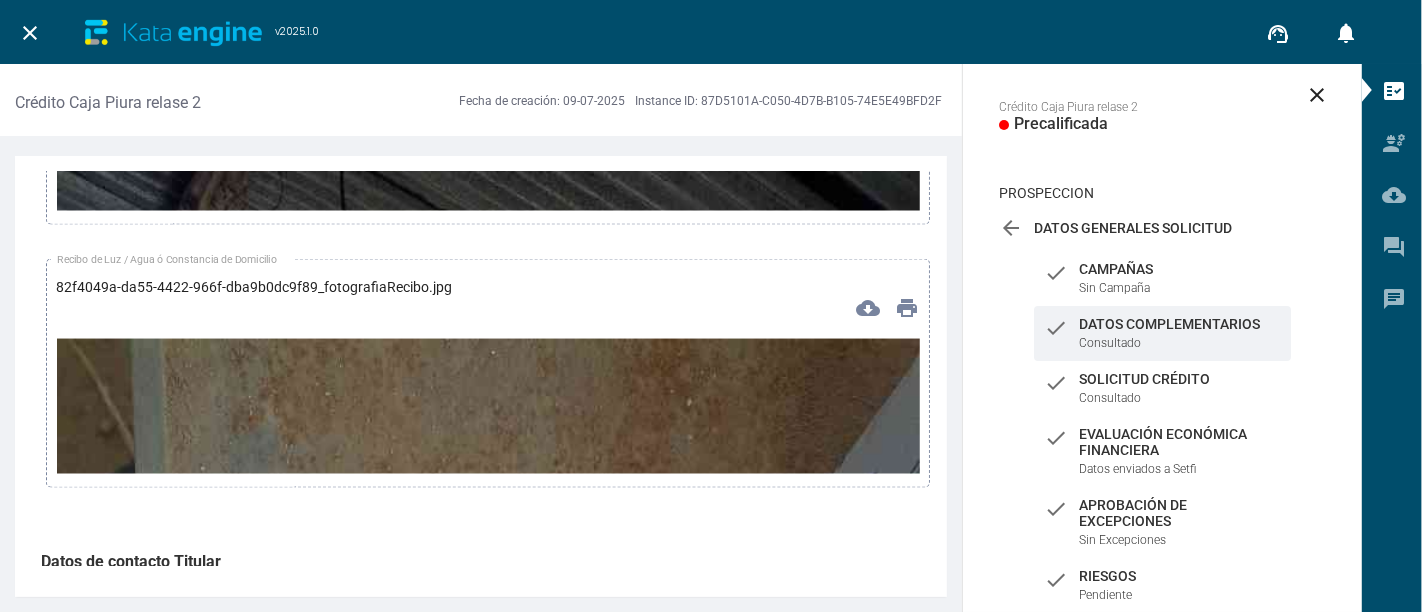 scroll, scrollTop: 9444, scrollLeft: 0, axis: vertical 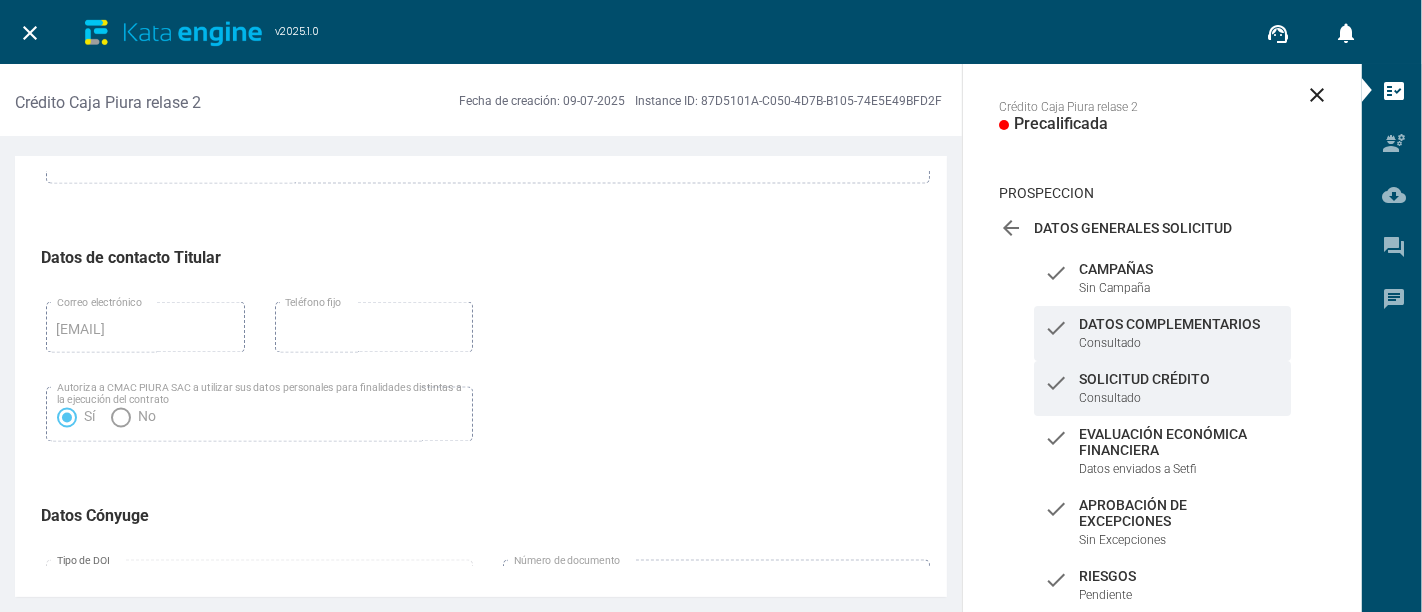 click on "check Solicitud Crédito Consultado" at bounding box center (1162, 278) 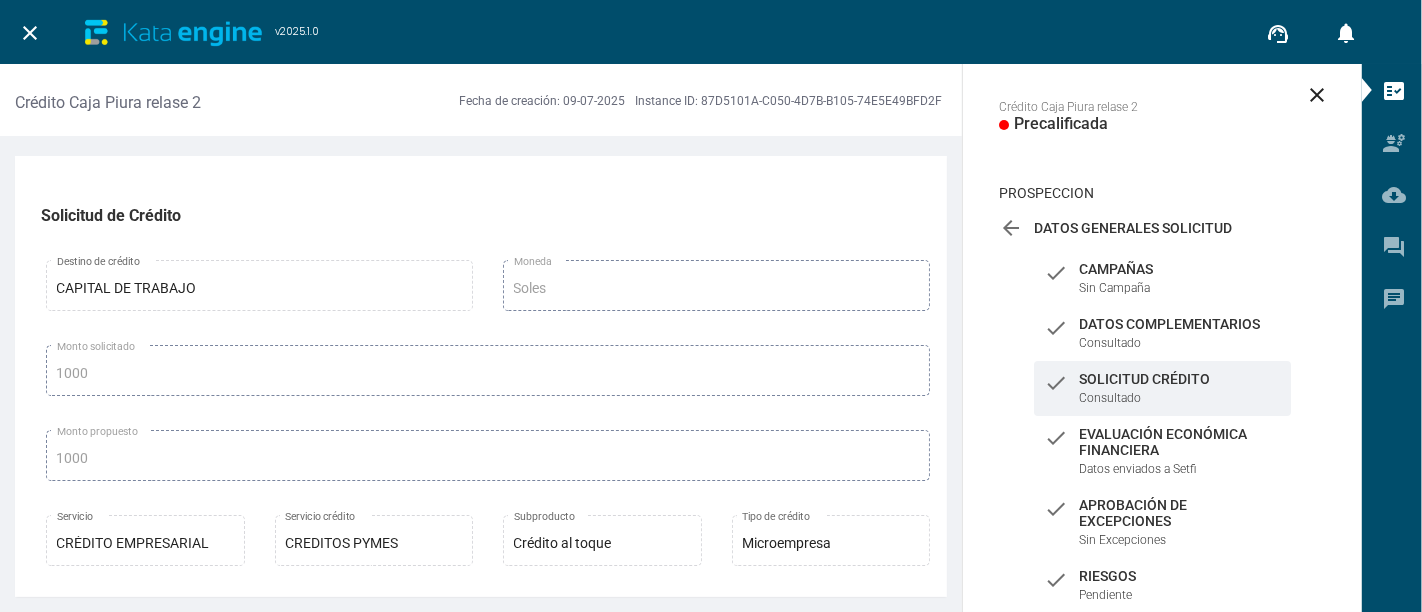 scroll, scrollTop: 0, scrollLeft: 0, axis: both 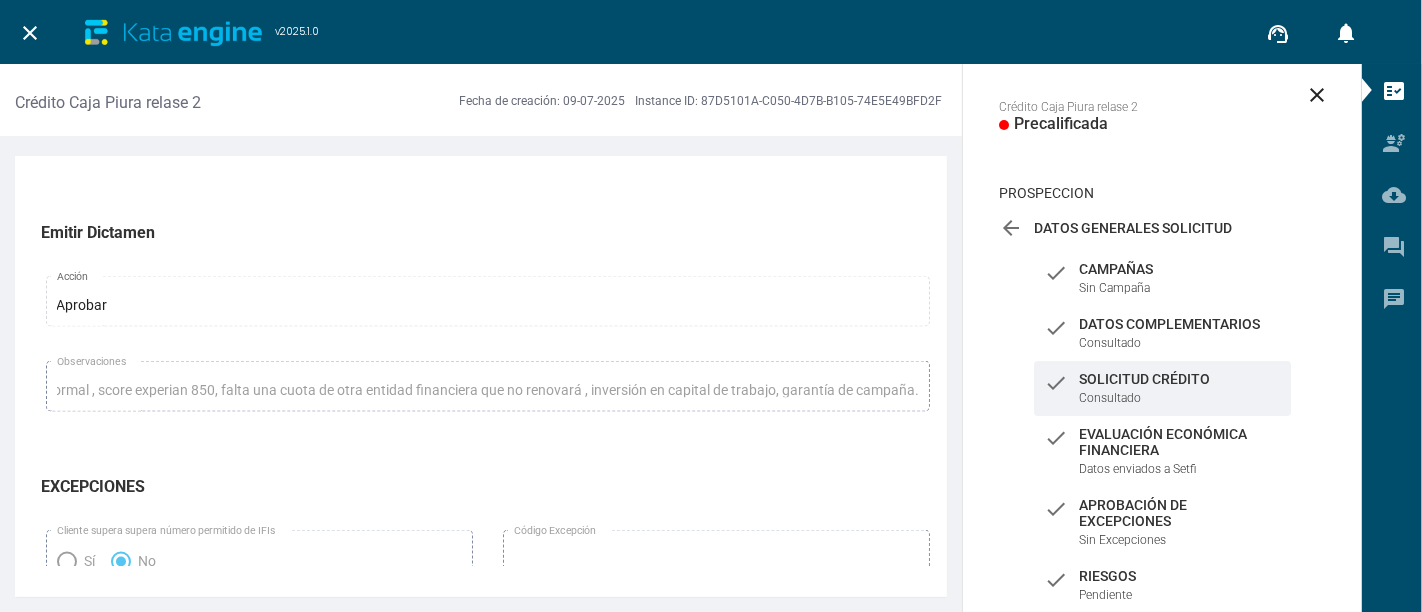 click on "Solicitud de Crédito CAPITAL DE TRABAJO  Destino de crédito  Soles  Moneda  1000  Monto solicitado     Monto solicitado Incorrecto. Debe ser menor de 20.000 soles o 5000 dolares  1000  Monto propuesto  CRÉDITO EMPRESARIAL  Servicio  CREDITOS PYMES  Servicio crédito  Crédito al toque  Subproducto  Microempresa  Tipo de crédito  No   Sí   No  Garantía real  Si  Capacidad de pago  Consulta TEA Princing 79.40  TEA PRICING  65.10  TEA Negociada por ADN  Consulta Cuentas Cliente DESEMB. APERTURA DE CUENTA  Forma de desembolso   Código cuenta cliente   Cuentas cliente  Cuota Fija  Plan de pagos  Cronograma de pagos (Couta Fija)  Modalidad Amortización   Día Pago  15/[MONTH]/[YEAR]  Primera fecha de pago  Fecha fija  Opción   Opcion   Opcion   Frecuencia de pagos   Modalidad de Amortización   Primer día de pago   Día de segundo pago   Número de días  09/[MONTH]/[YEAR]  Fecha probable de desembolso  6  Número de cuotas  SEGURO DE DESGRAVAMEN AL SALDO DE CAPITAL  Seguro desgravamen  9100458967  Número DPS" at bounding box center (488, 369) 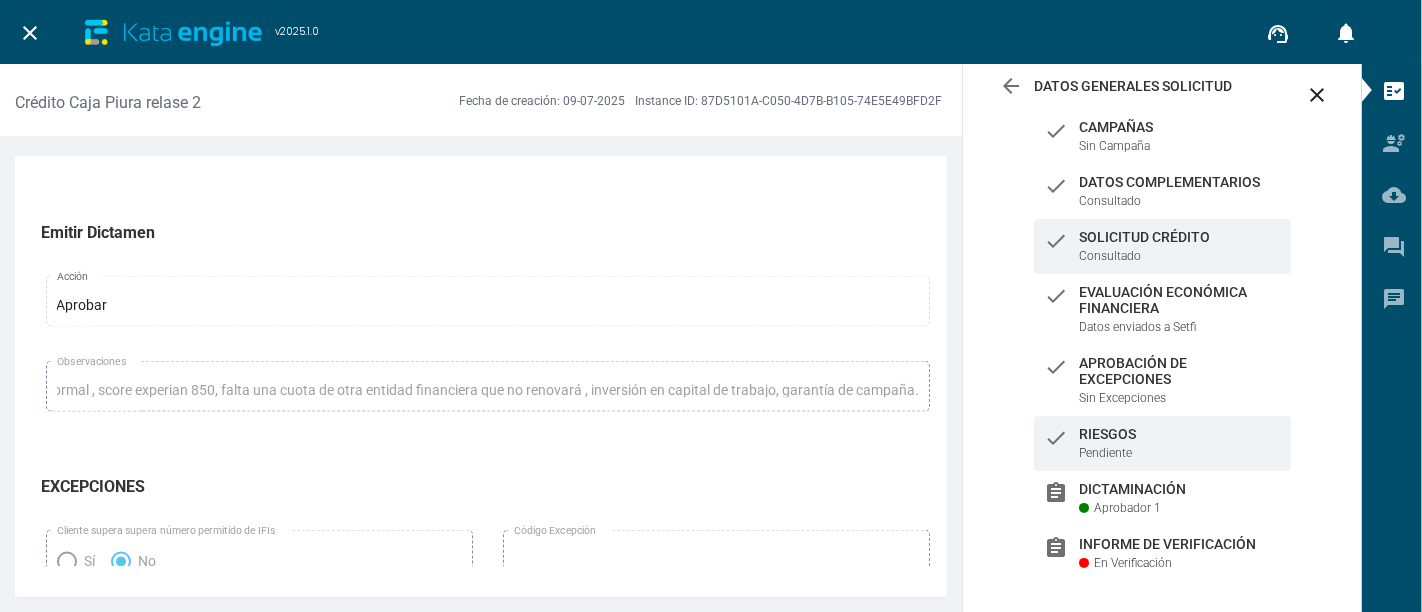 scroll, scrollTop: 155, scrollLeft: 0, axis: vertical 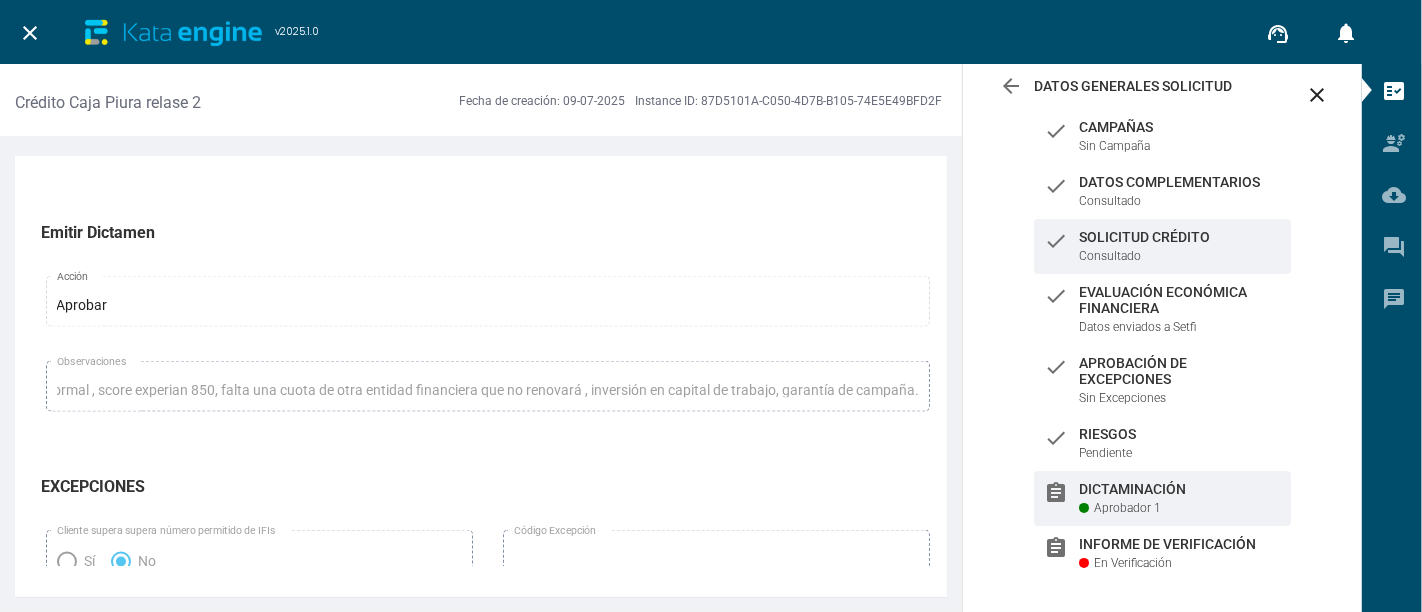 click on "Dictaminación" at bounding box center [1180, 127] 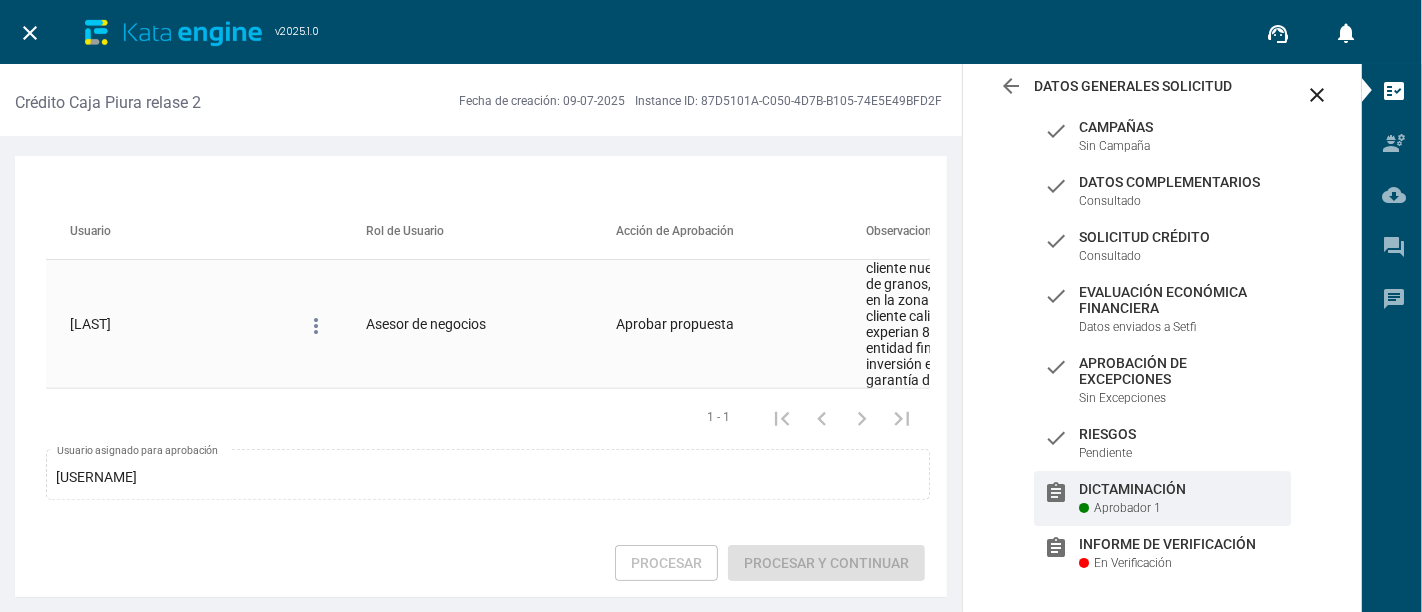 scroll, scrollTop: 655, scrollLeft: 0, axis: vertical 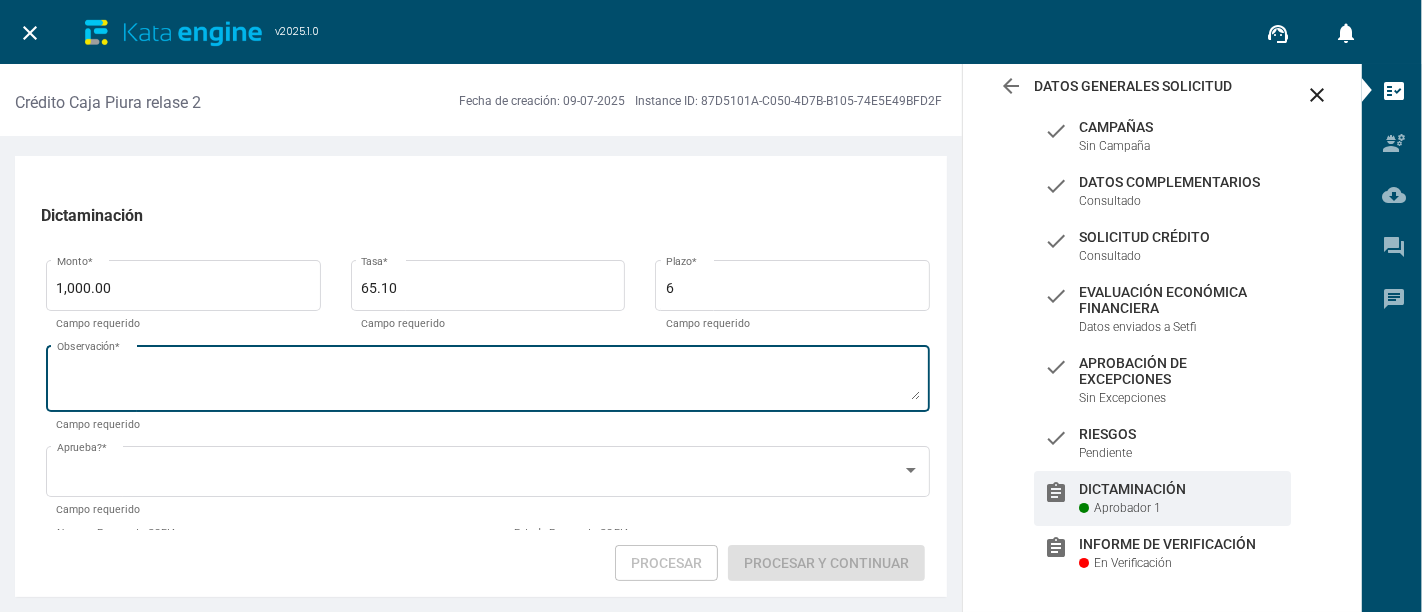 click on "Observación   *" at bounding box center (488, 382) 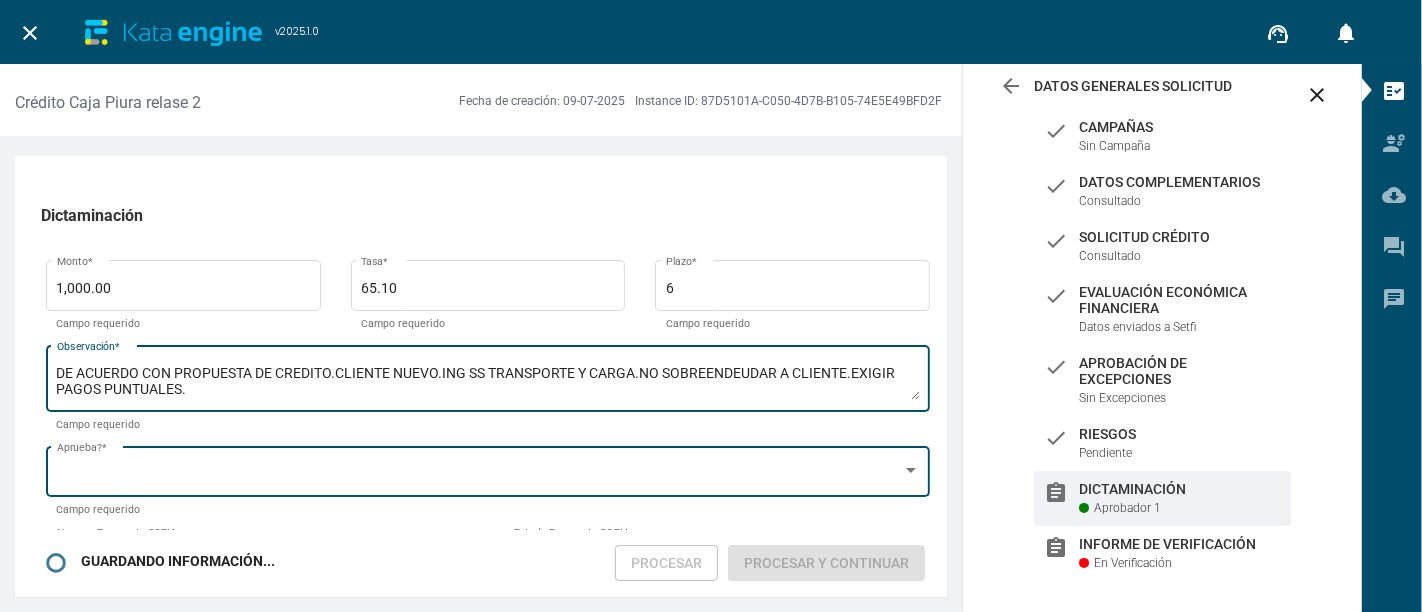 type on "DE ACUERDO CON PROPUESTA DE CREDITO.CLIENTE NUEVO.ING SS TRANSPORTE Y CARGA.NO SOBREENDEUDAR A CLIENTE.EXIGIR PAGOS PUNTUALES." 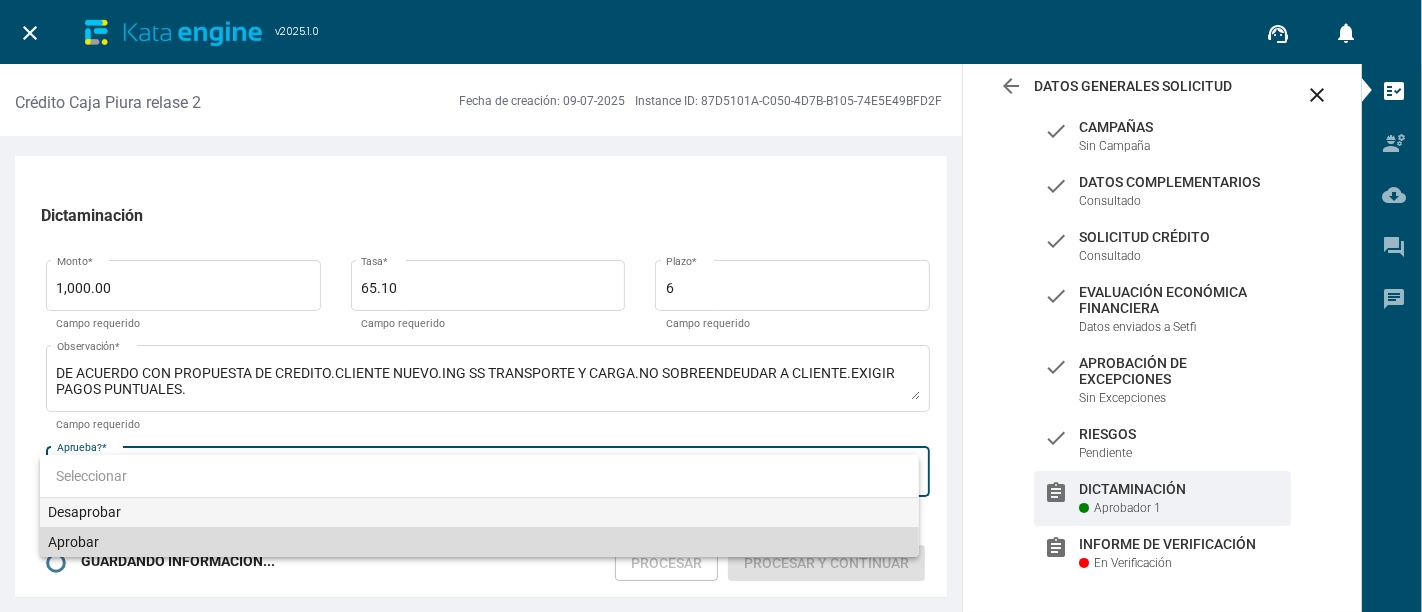 click on "Aprobar" at bounding box center (479, 542) 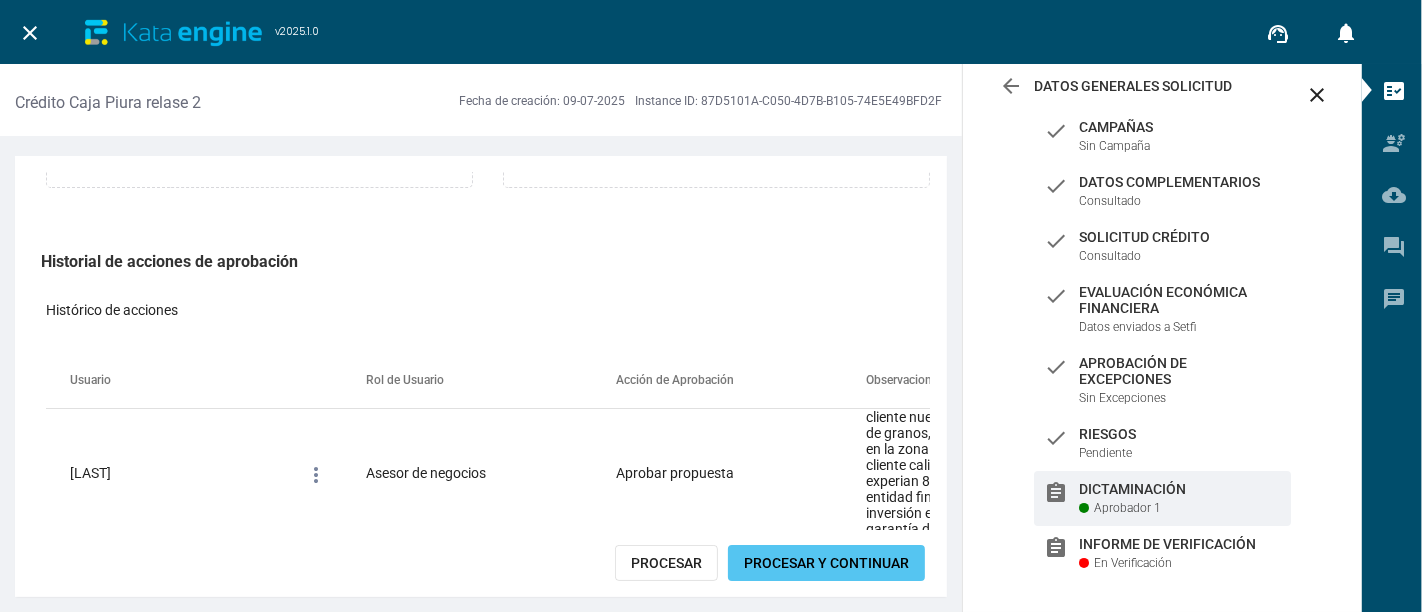 scroll, scrollTop: 444, scrollLeft: 0, axis: vertical 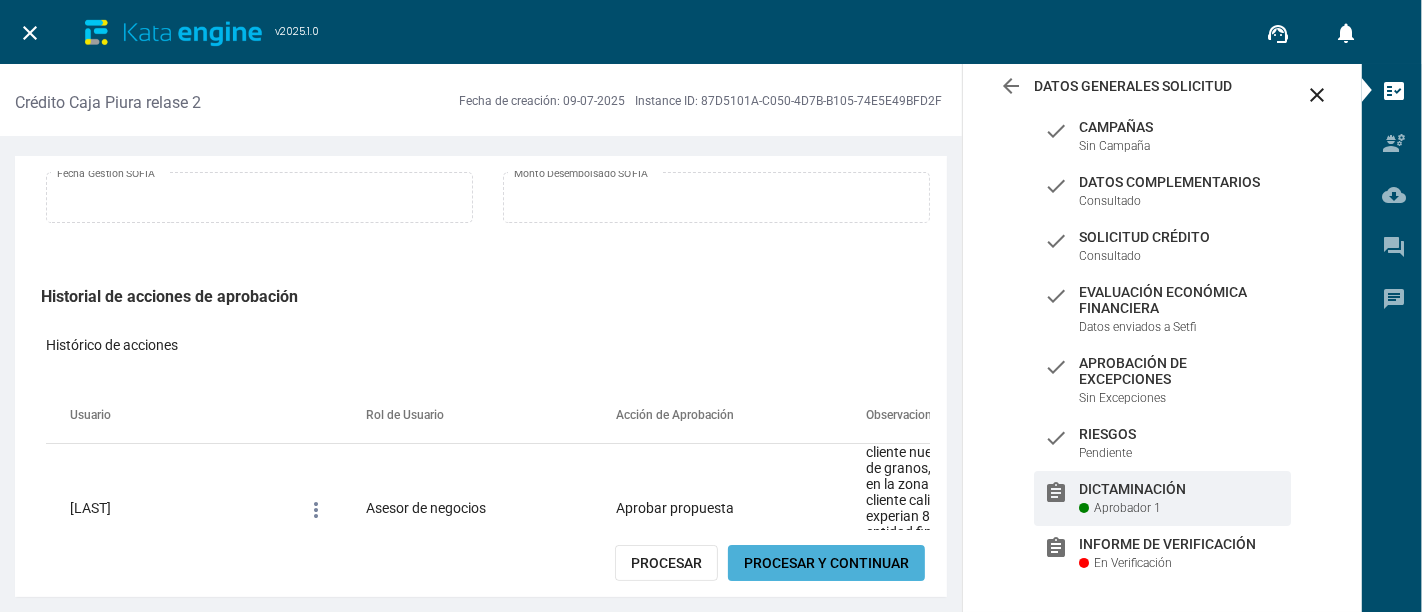 click on "Procesar y Continuar" at bounding box center (826, 563) 